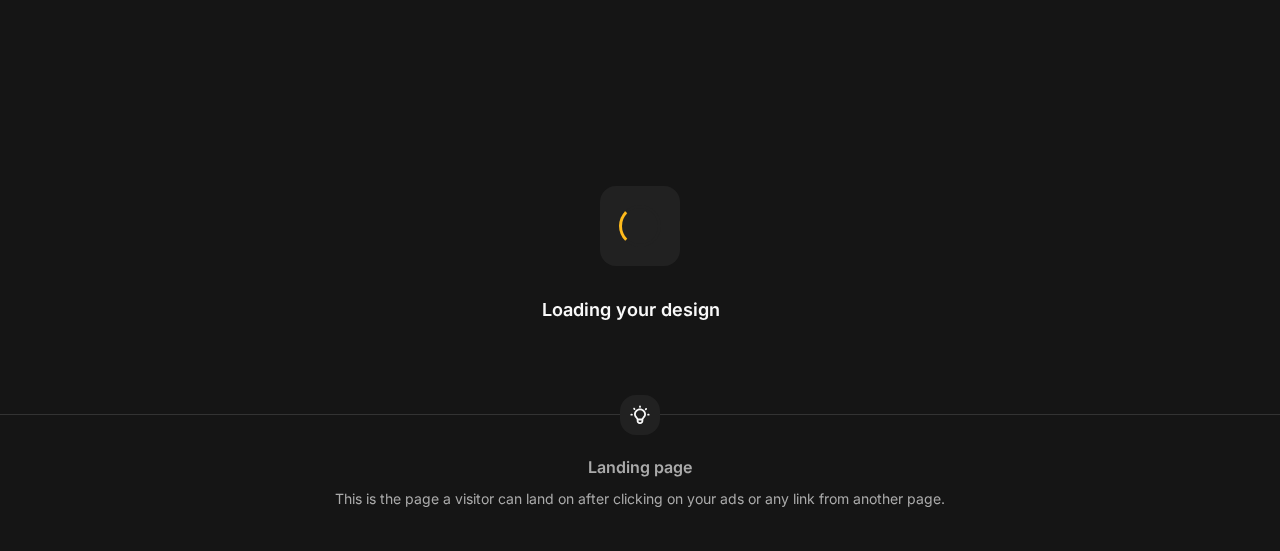 scroll, scrollTop: 0, scrollLeft: 0, axis: both 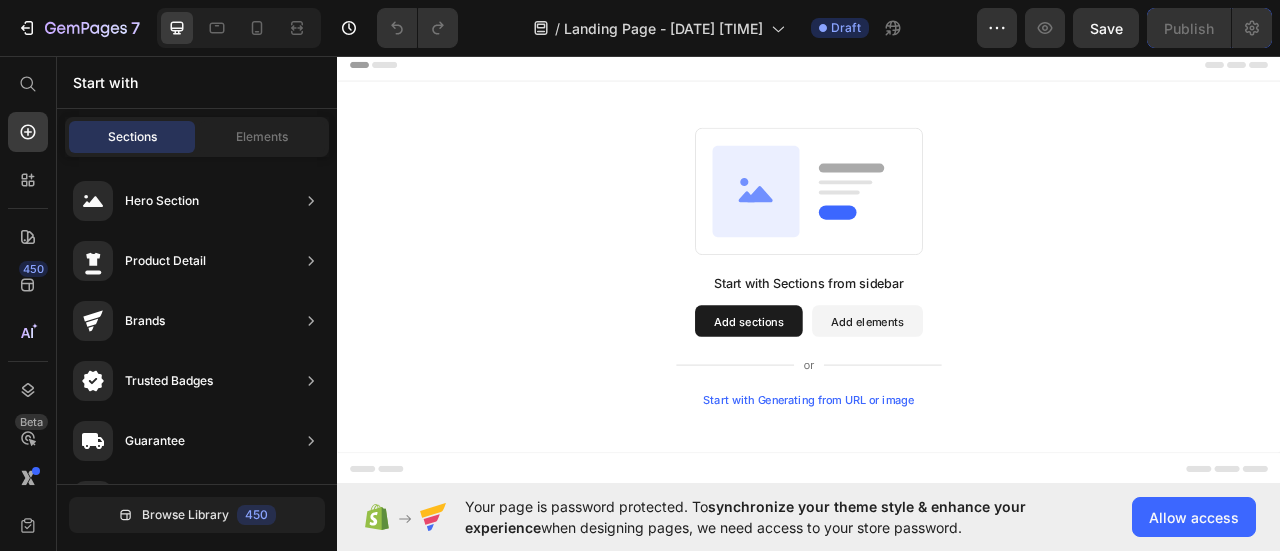 click on "Start with Generating from URL or image" at bounding box center [937, 494] 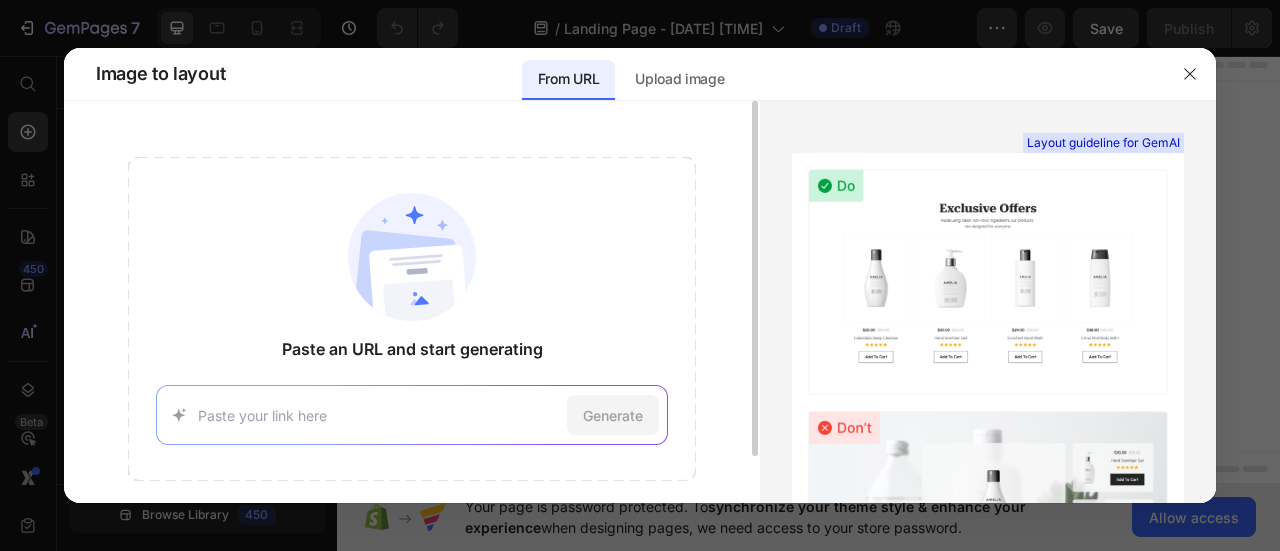 click at bounding box center (378, 415) 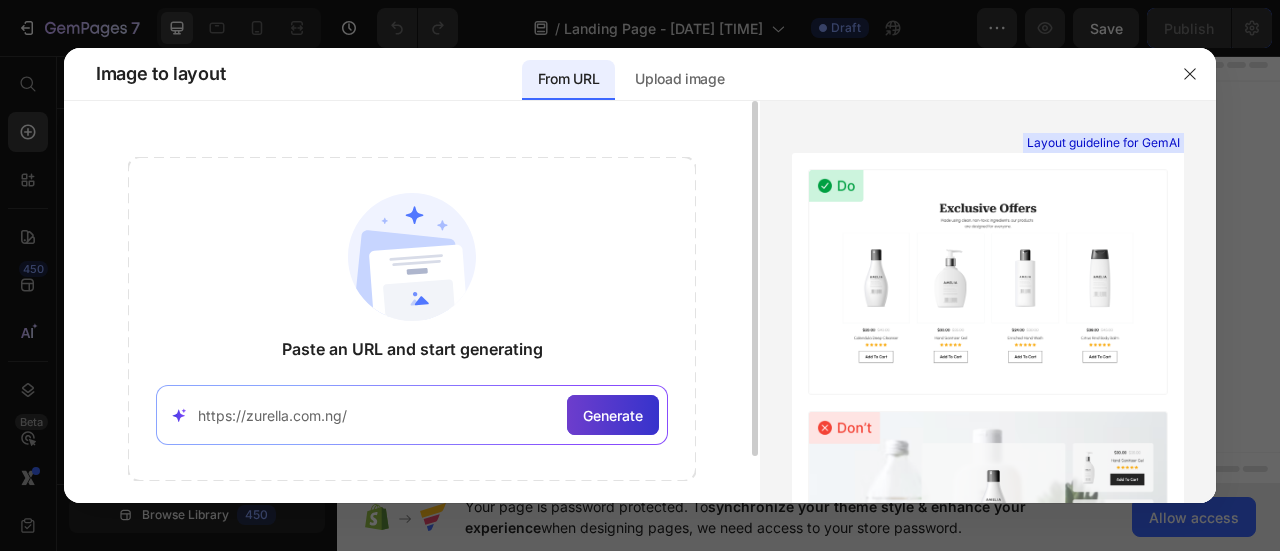 type on "https://zurella.com.ng/" 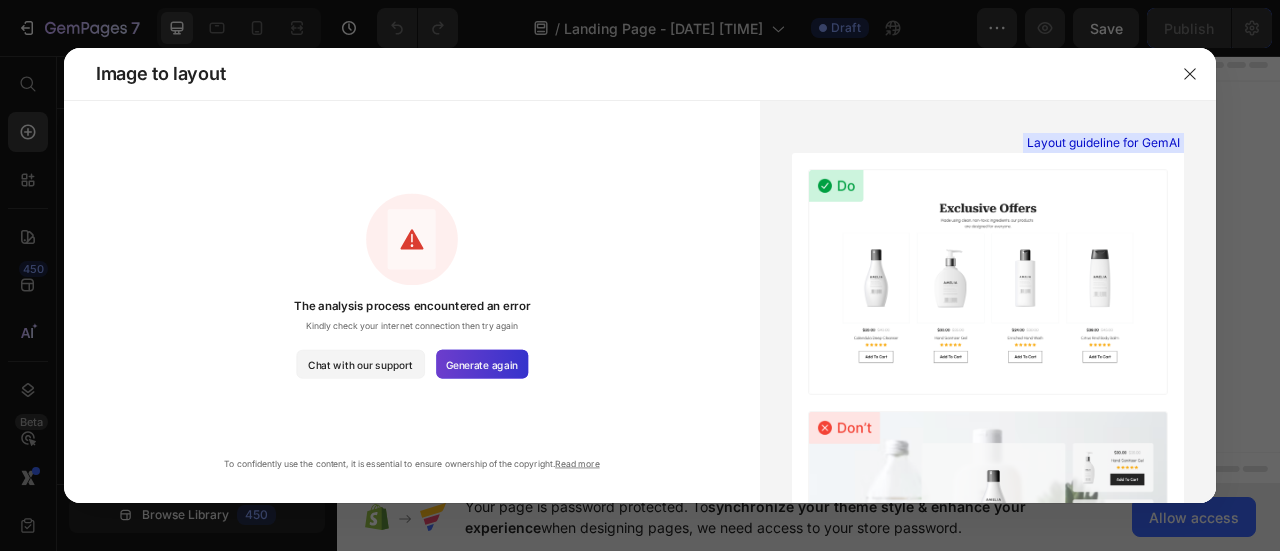 click on "Generate again" 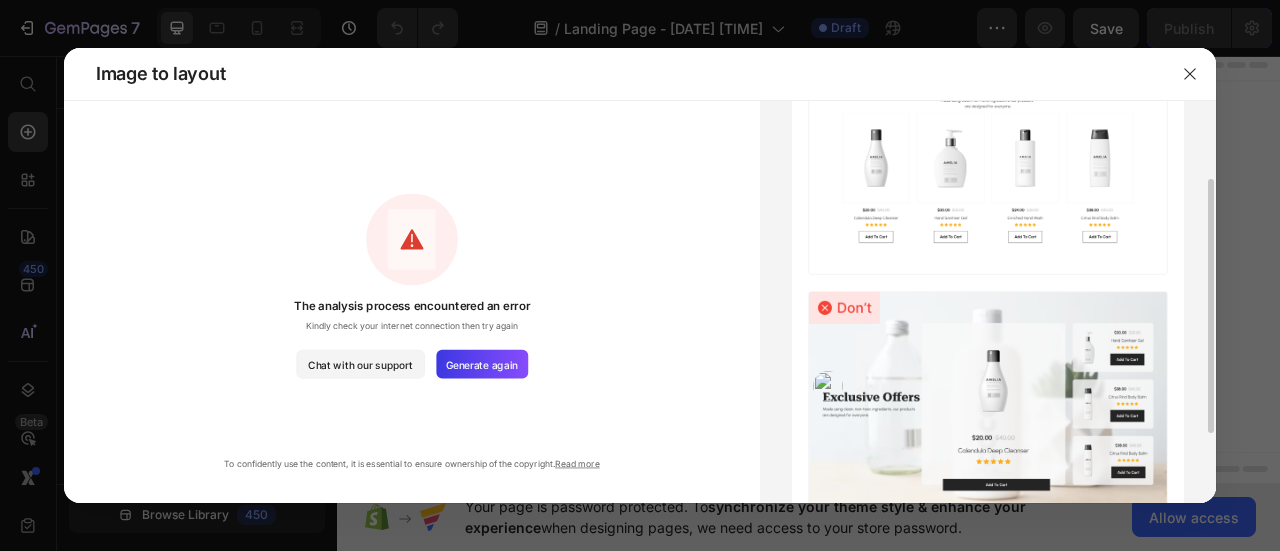 scroll, scrollTop: 121, scrollLeft: 0, axis: vertical 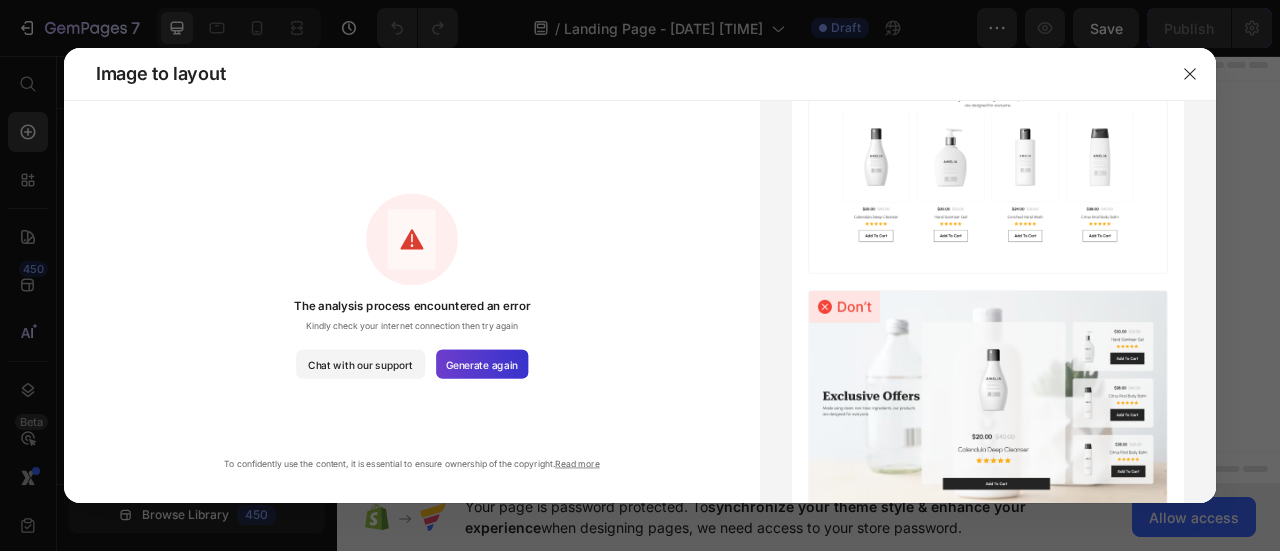 click on "Generate again" at bounding box center (482, 364) 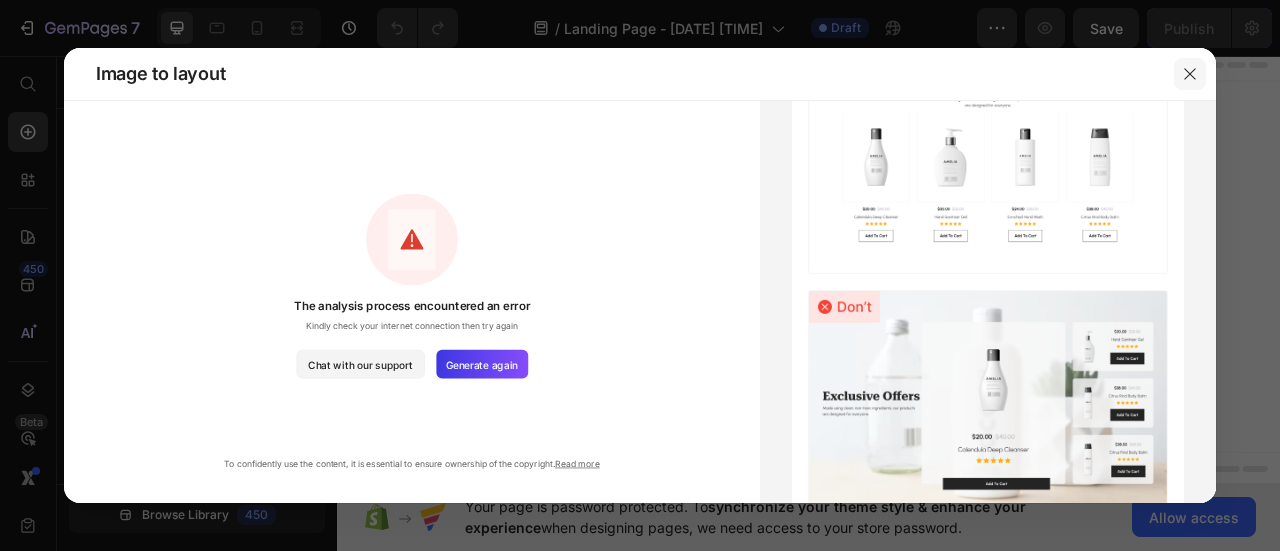 click 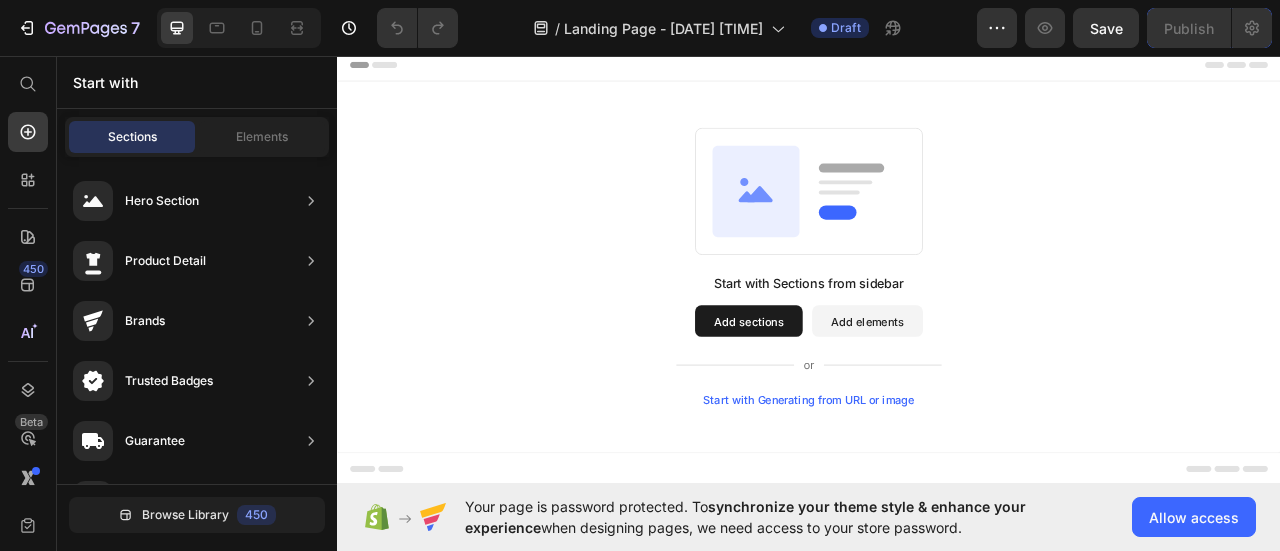 click on "Start with Generating from URL or image" at bounding box center [937, 494] 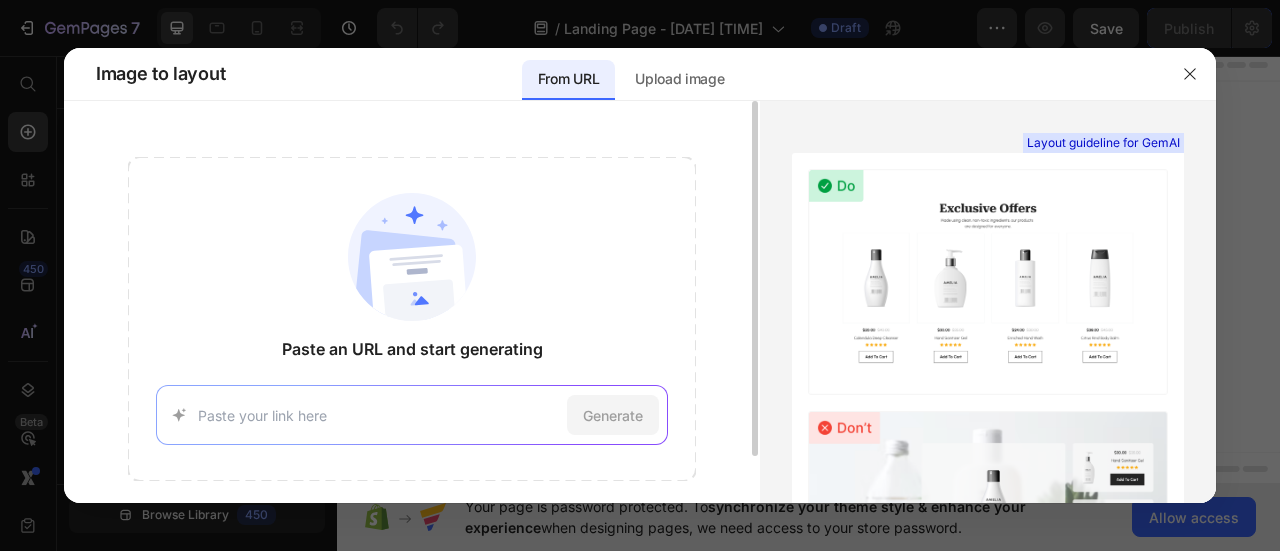 click on "Generate" at bounding box center (411, 415) 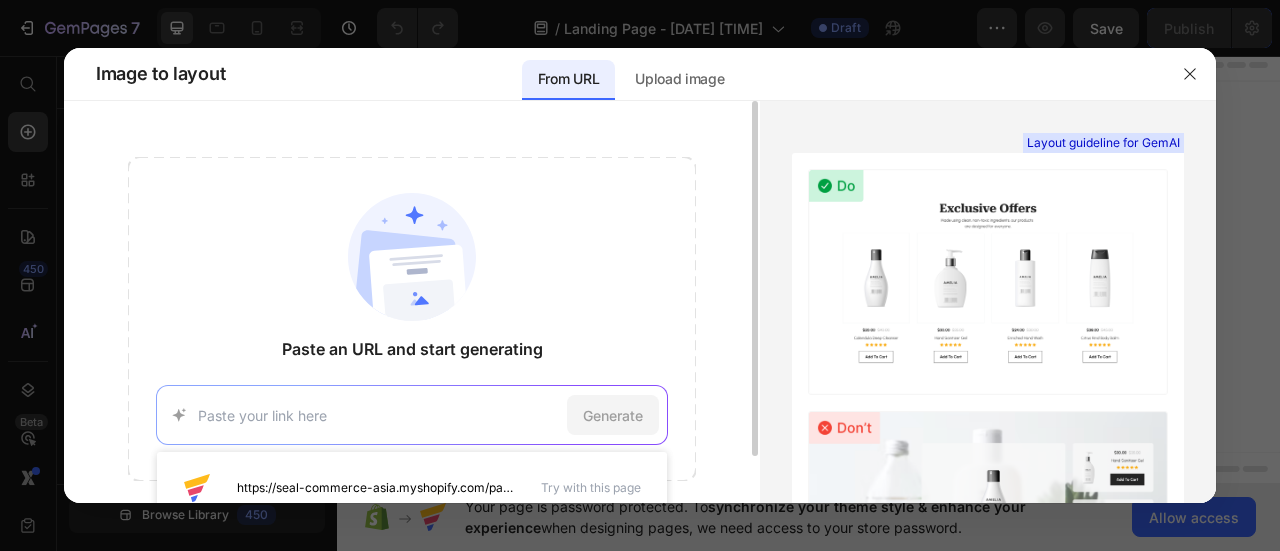 paste on "https://www.nctrhq.com/?srsltid=AfmBOopSpBMo9ScqtM538wDevzZ76Xv4PKbj4pcd-5MUKtad9JFbuoX6" 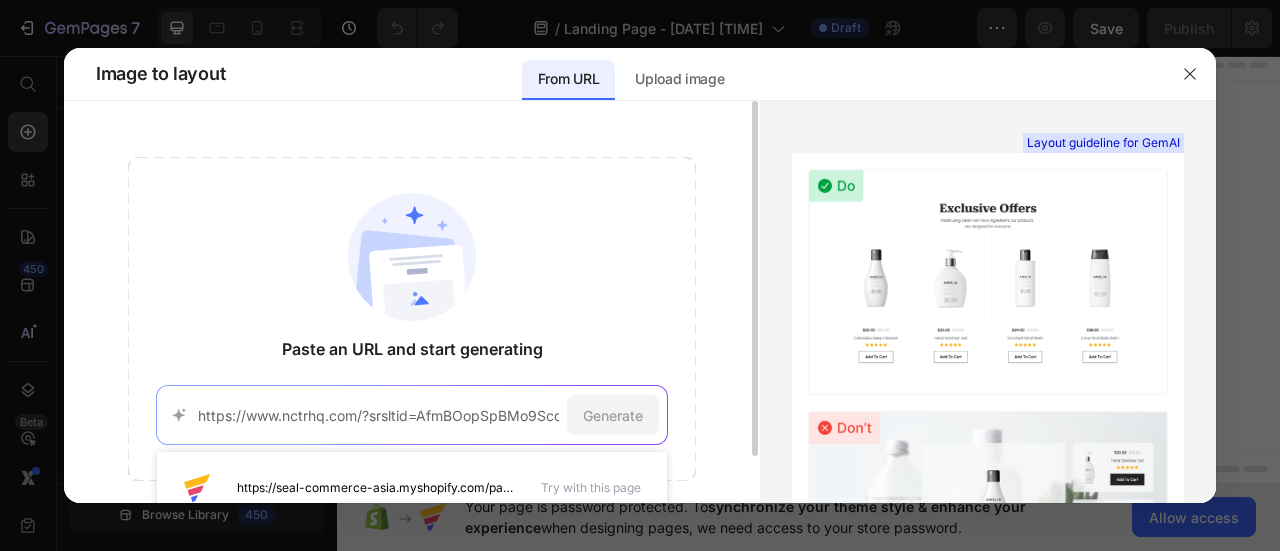 scroll, scrollTop: 0, scrollLeft: 348, axis: horizontal 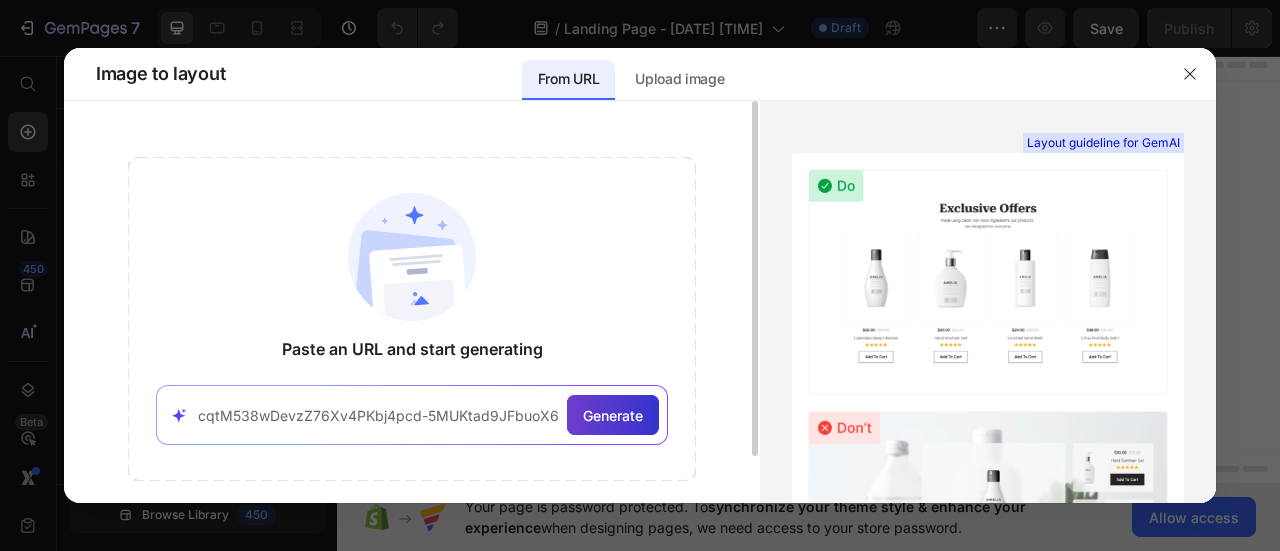type on "https://www.nctrhq.com/?srsltid=AfmBOopSpBMo9ScqtM538wDevzZ76Xv4PKbj4pcd-5MUKtad9JFbuoX6" 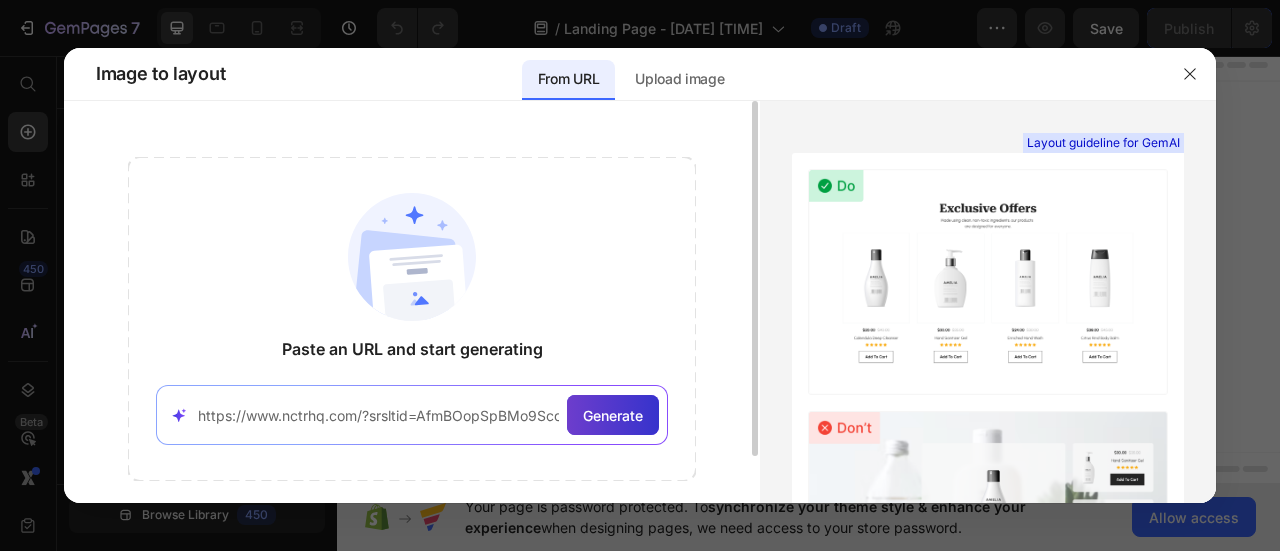 click on "Generate" 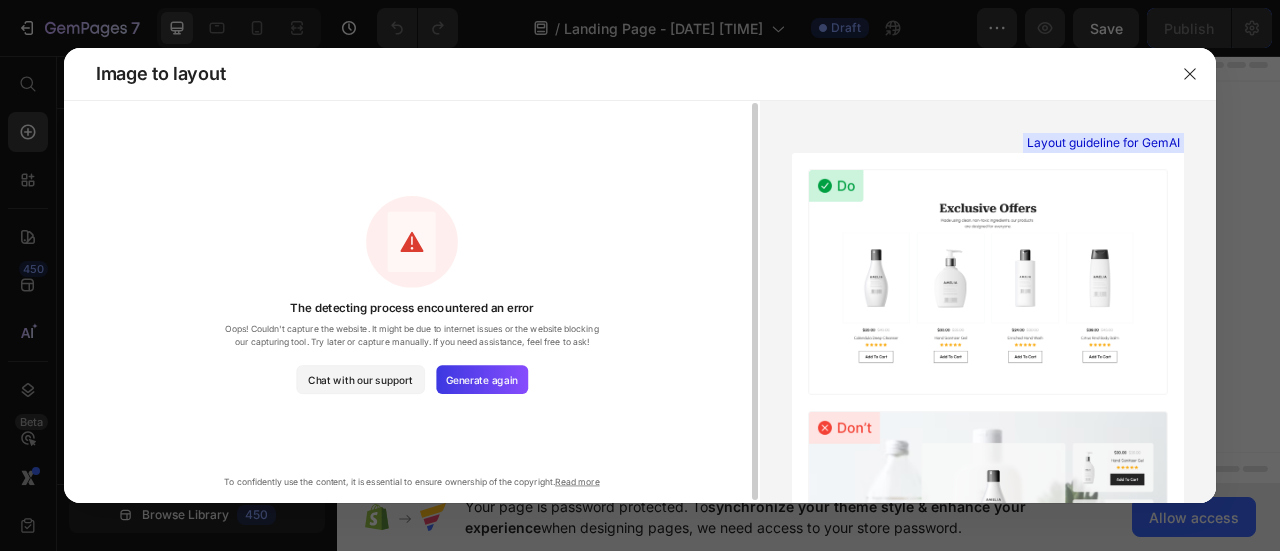 scroll, scrollTop: 6, scrollLeft: 0, axis: vertical 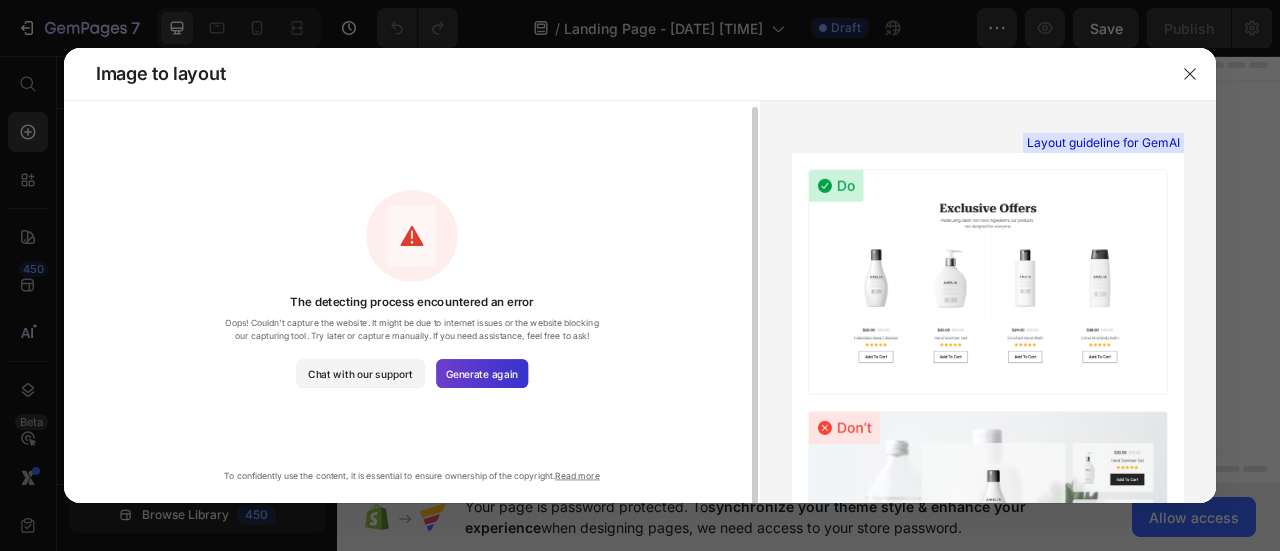 click on "Generate again" at bounding box center [482, 373] 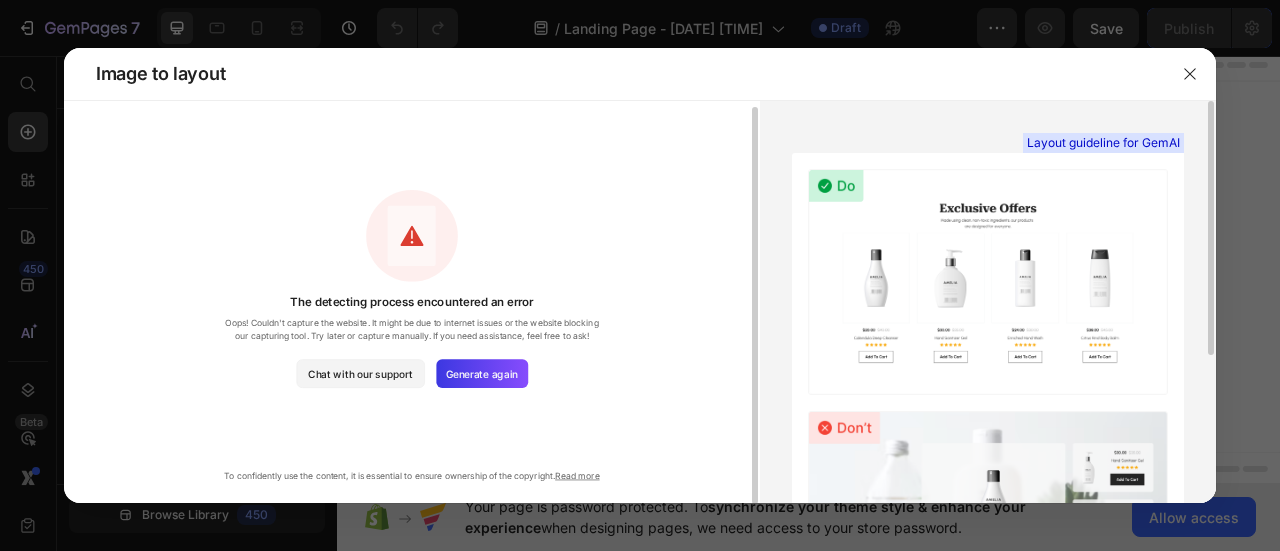 click on "Layout guideline for GemAI See more examples" at bounding box center [988, 302] 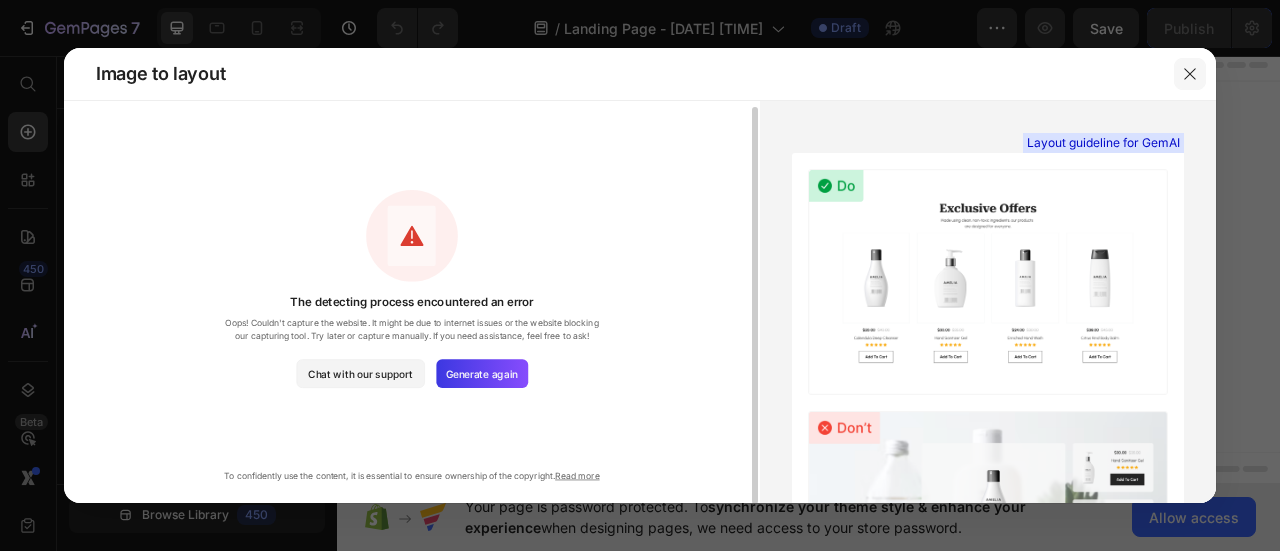 click 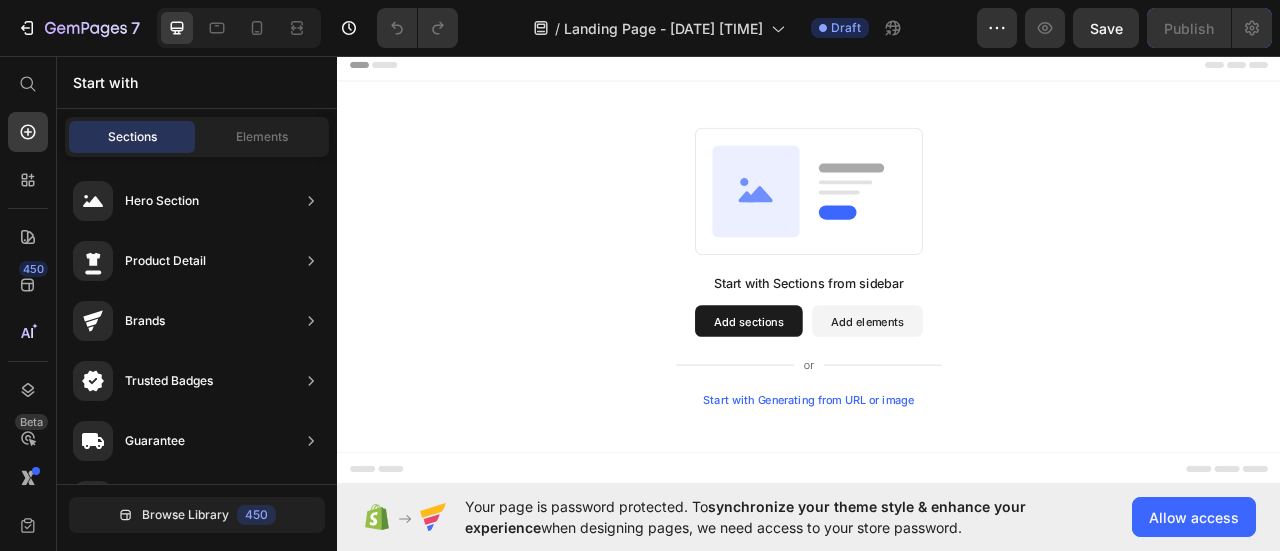 click on "Start with Generating from URL or image" at bounding box center [937, 494] 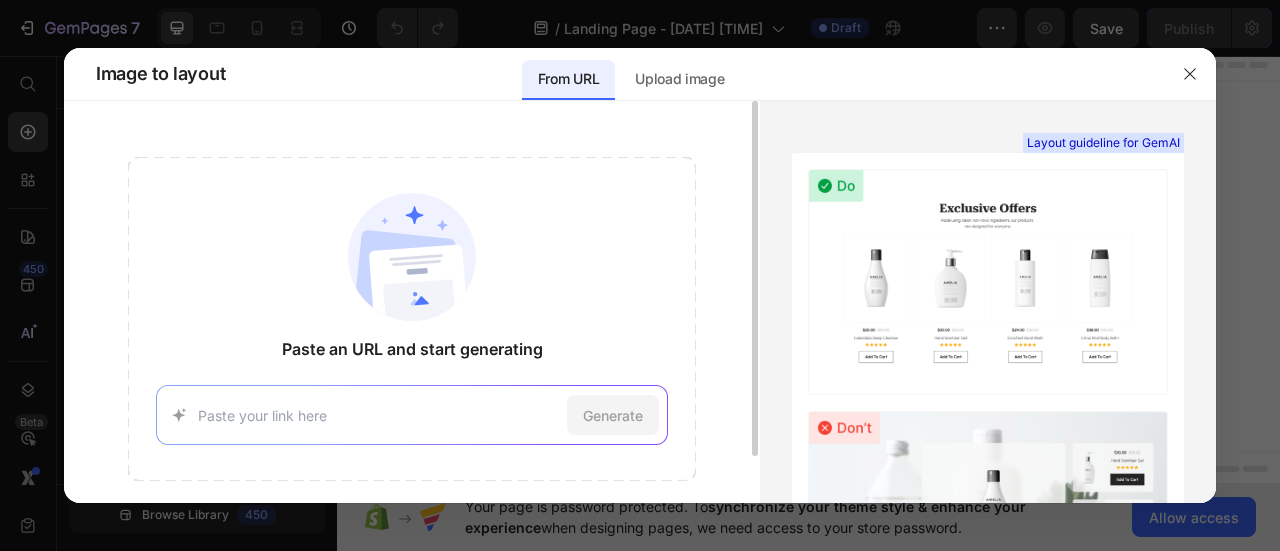 click at bounding box center [378, 415] 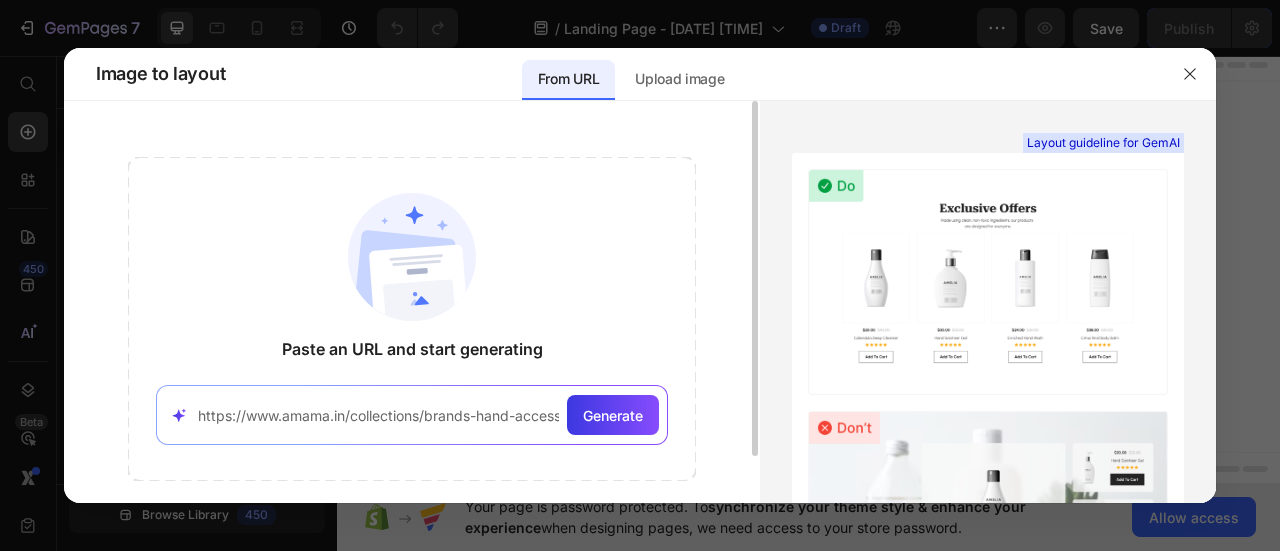 scroll, scrollTop: 0, scrollLeft: 548, axis: horizontal 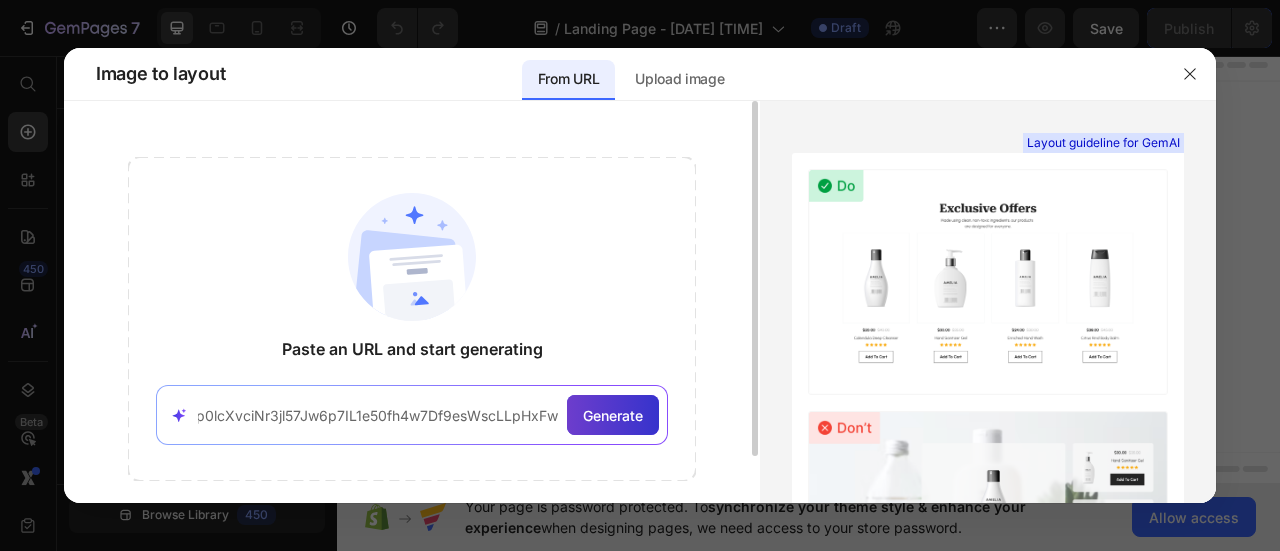 type on "https://www.amama.in/collections/brands-hand-accessories?srsltid=AfmBOop9kpp0lcXvciNr3jl57Jw6p7IL1e50fh4w7Df9esWscLLpHxFw" 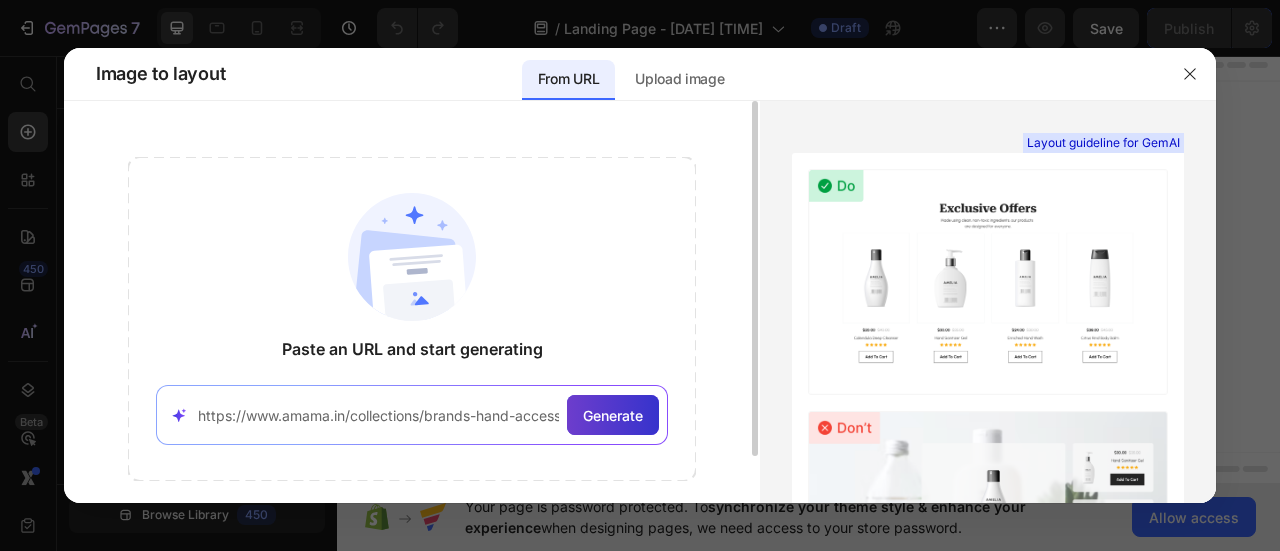 click on "Generate" 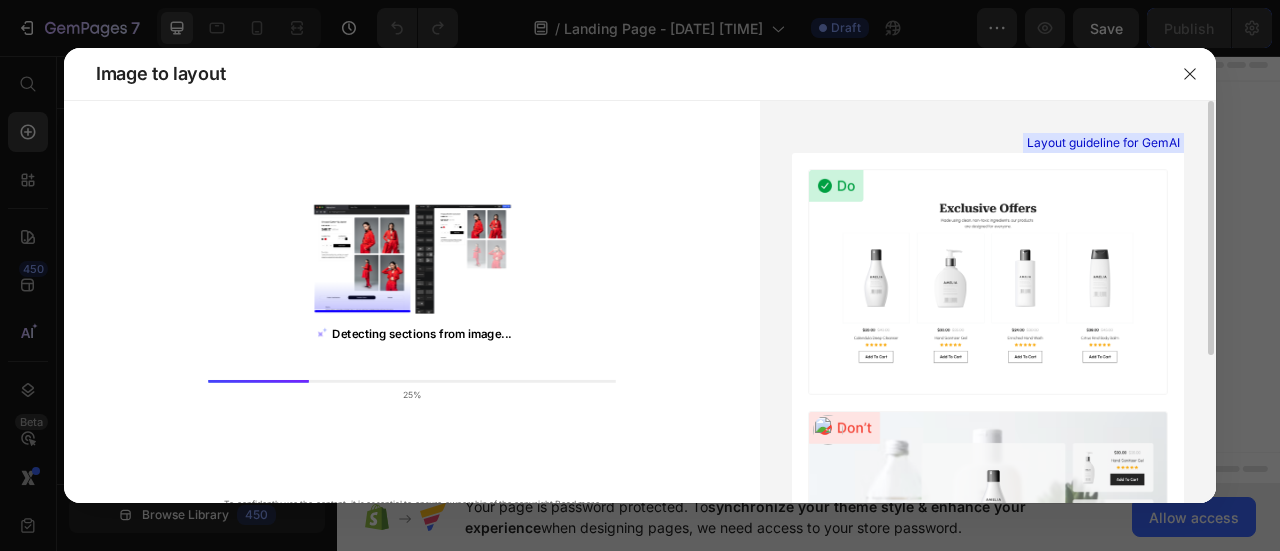 scroll, scrollTop: 234, scrollLeft: 0, axis: vertical 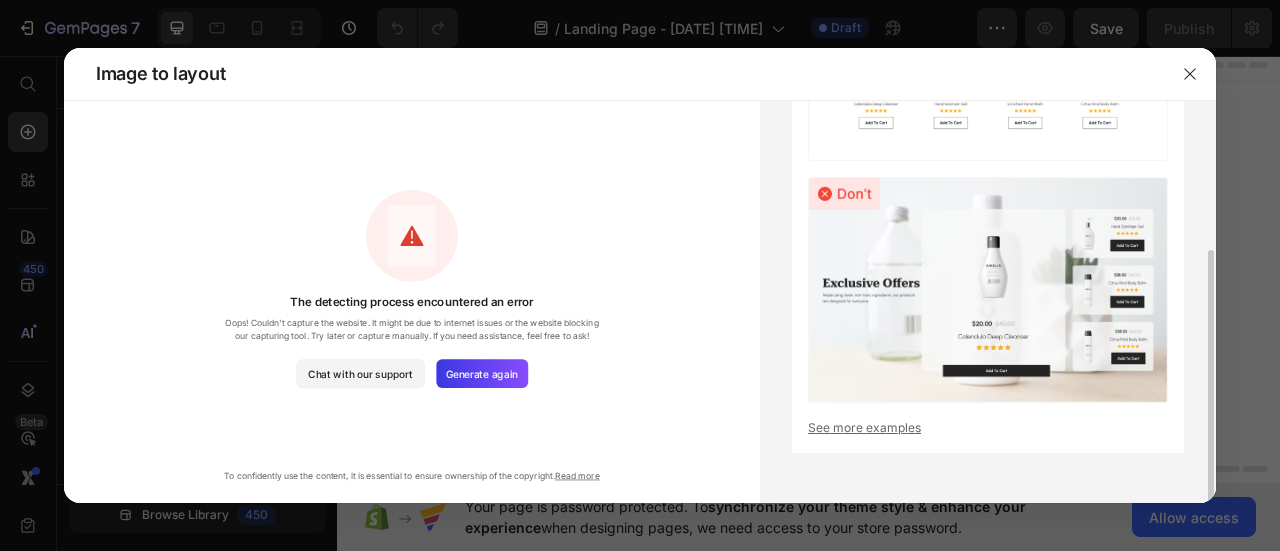click on "See more examples" at bounding box center (988, 428) 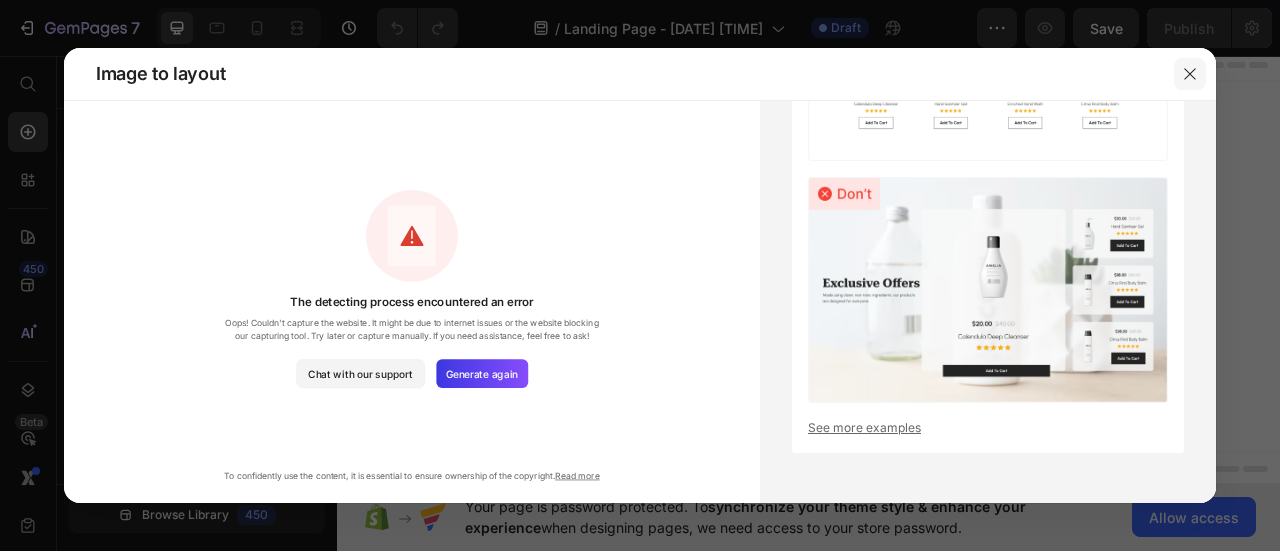 click 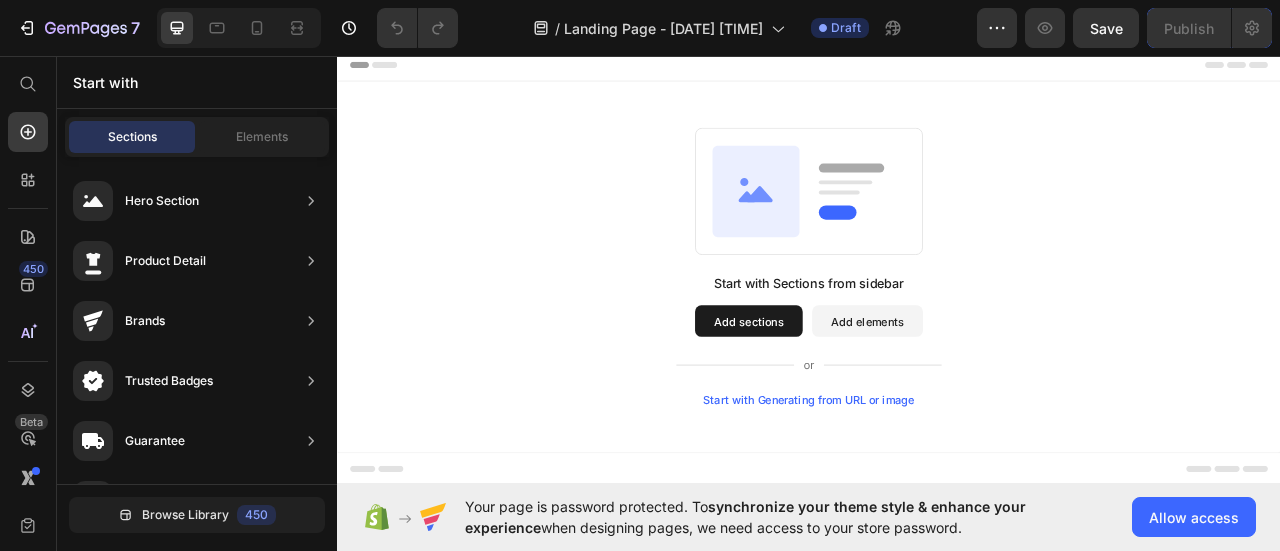 click on "Start with Generating from URL or image" at bounding box center (937, 494) 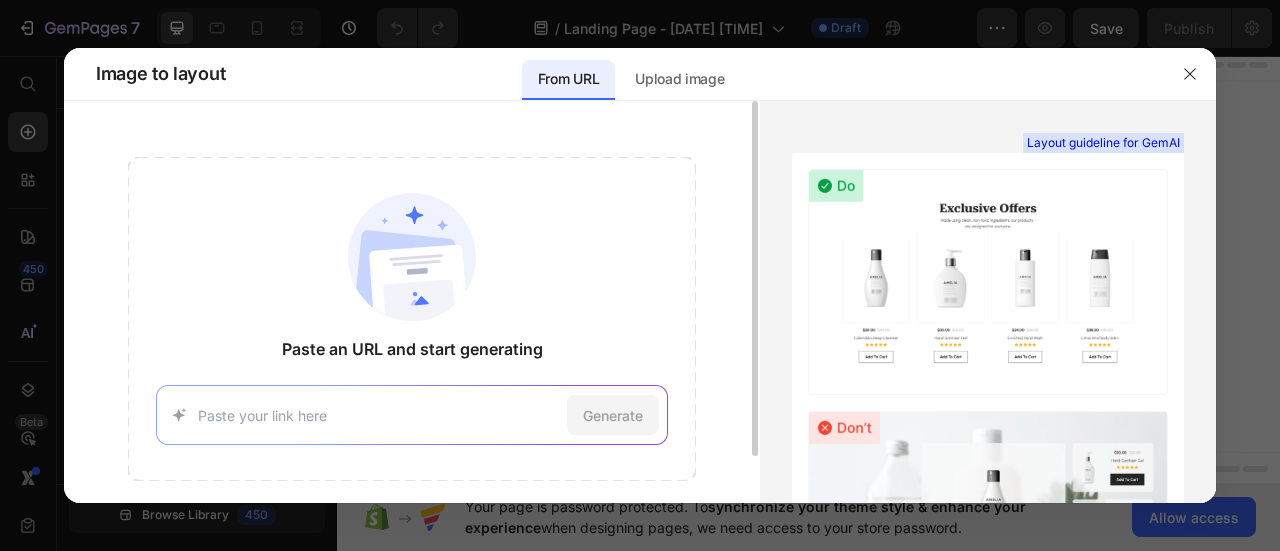 click at bounding box center (378, 415) 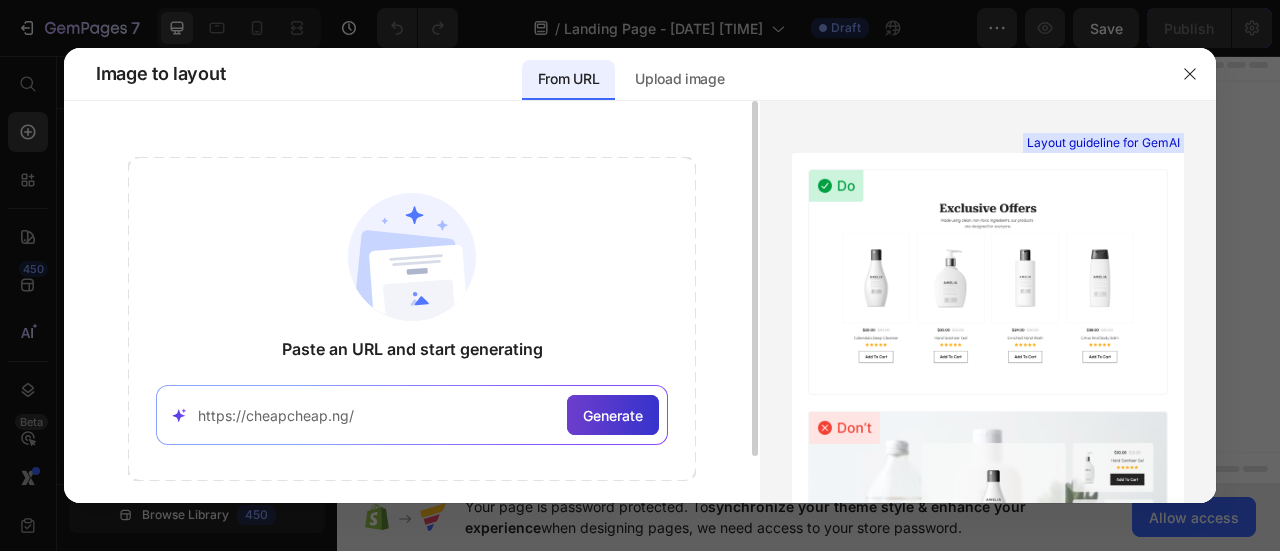 type on "https://cheapcheap.ng/" 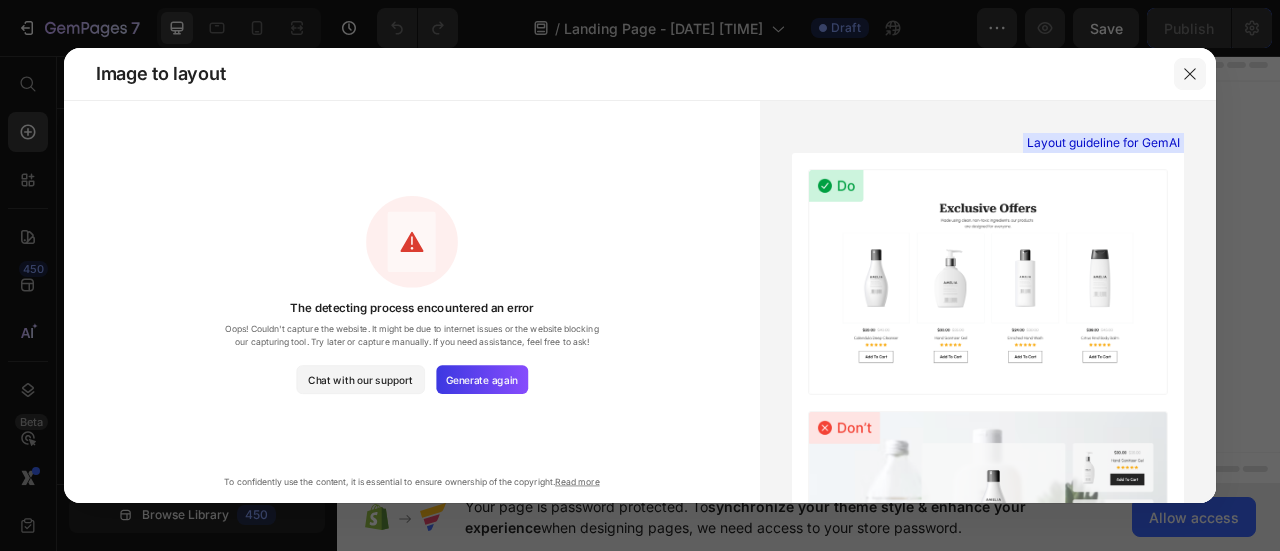 click 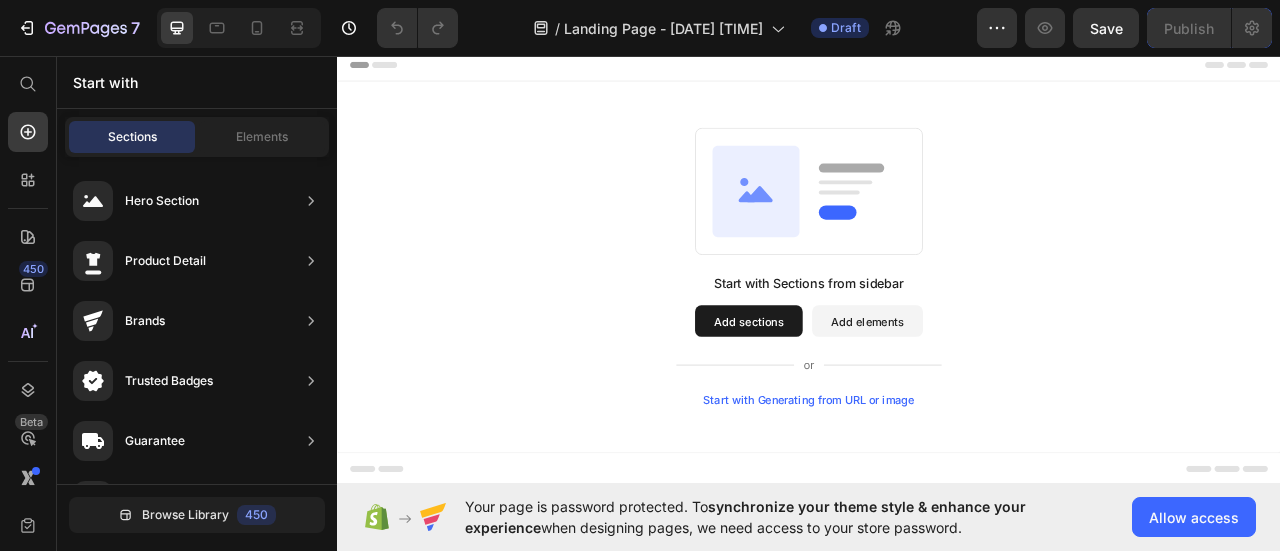 click on "Start with Generating from URL or image" at bounding box center [937, 494] 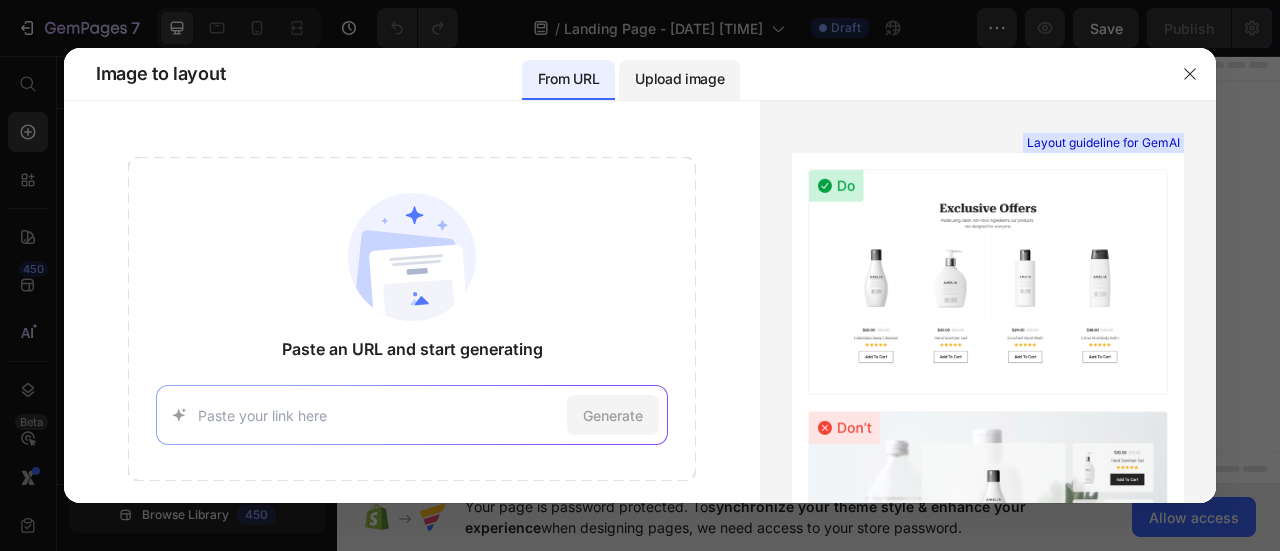 click on "Upload image" at bounding box center [679, 79] 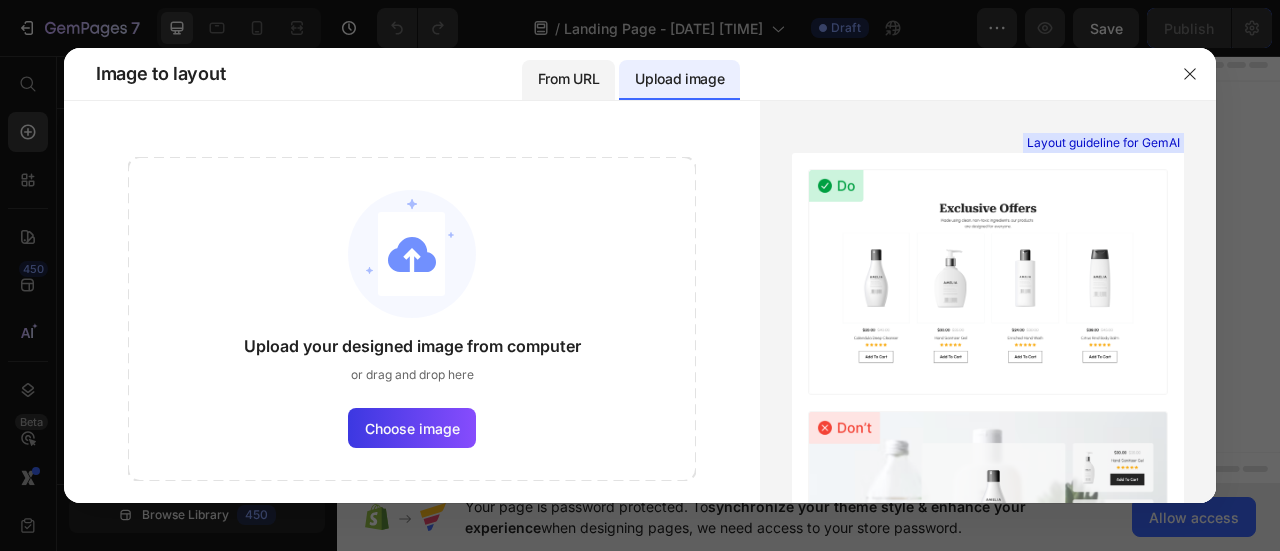 click on "From URL" at bounding box center [568, 79] 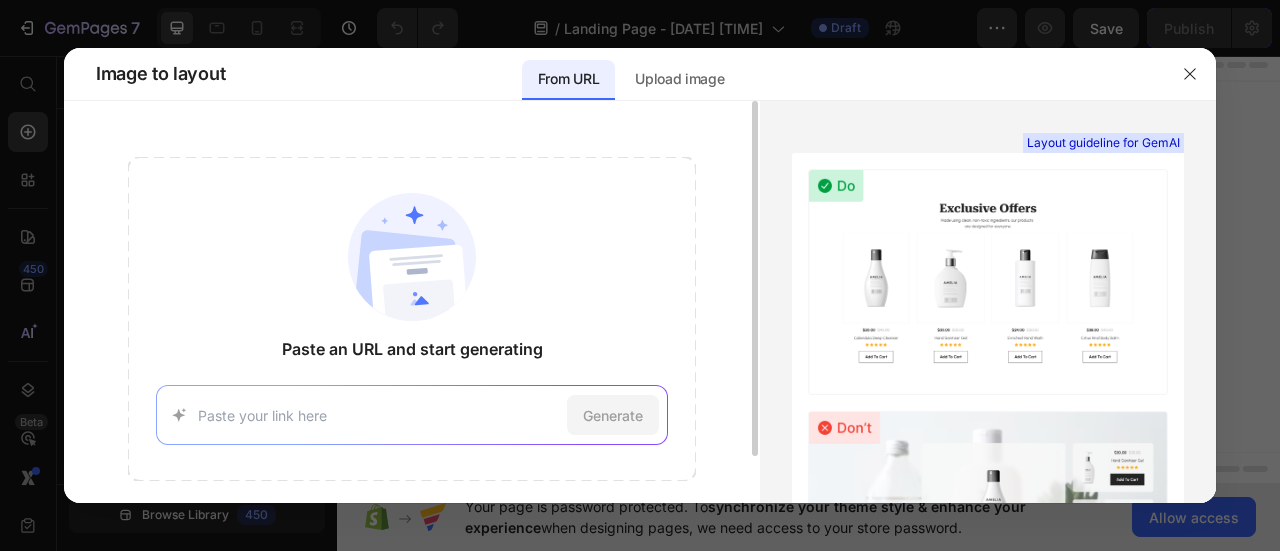 click at bounding box center [378, 415] 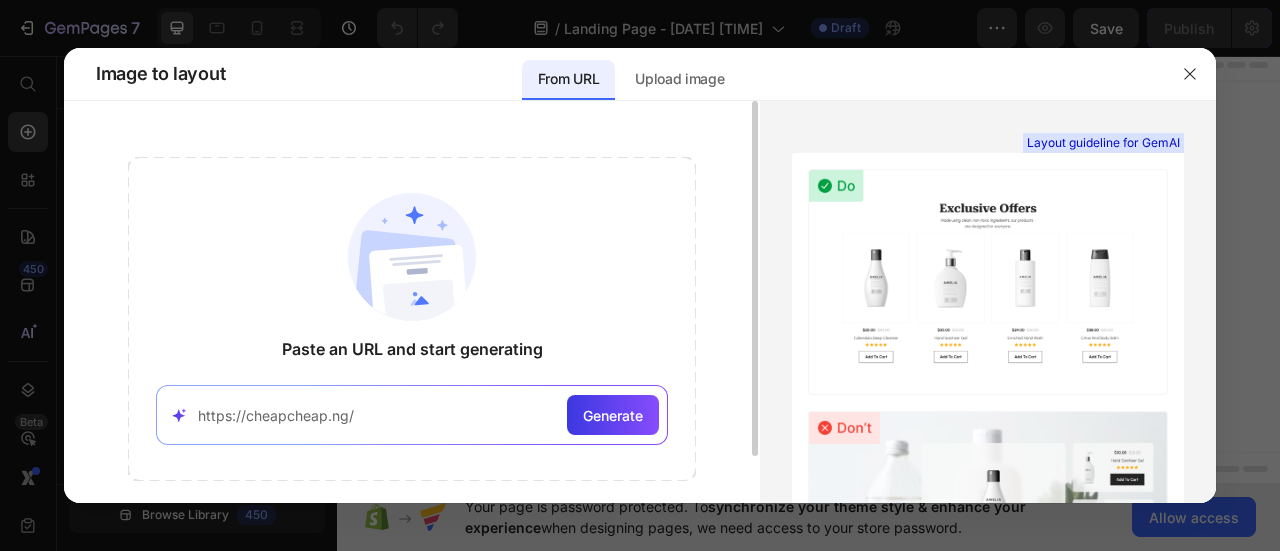 type on "https://cheapcheap.ng/" 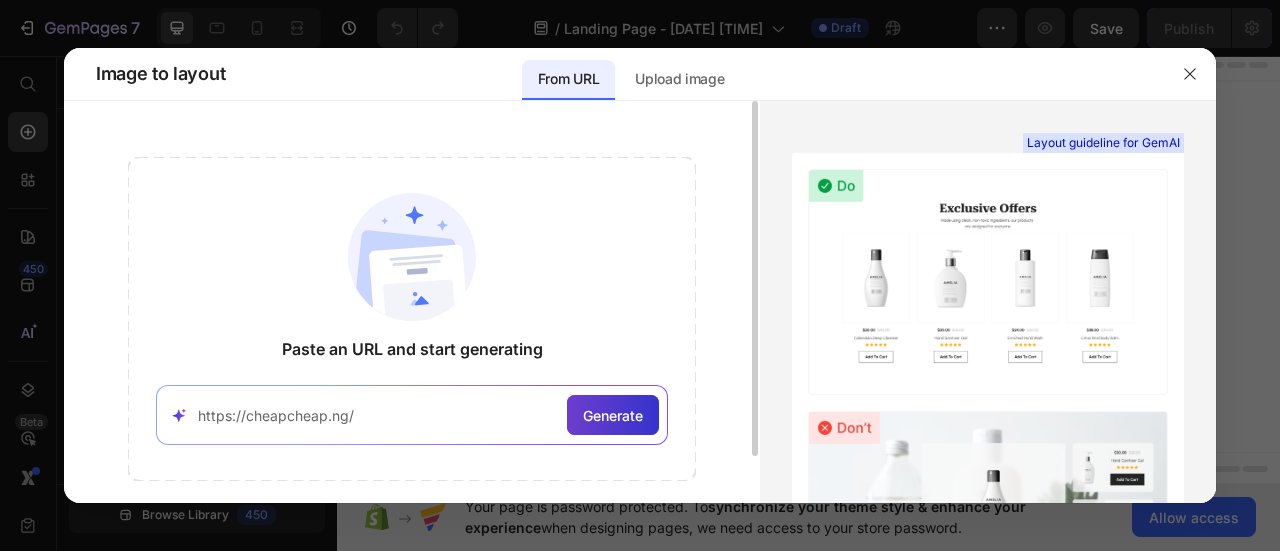 click on "Generate" at bounding box center (613, 415) 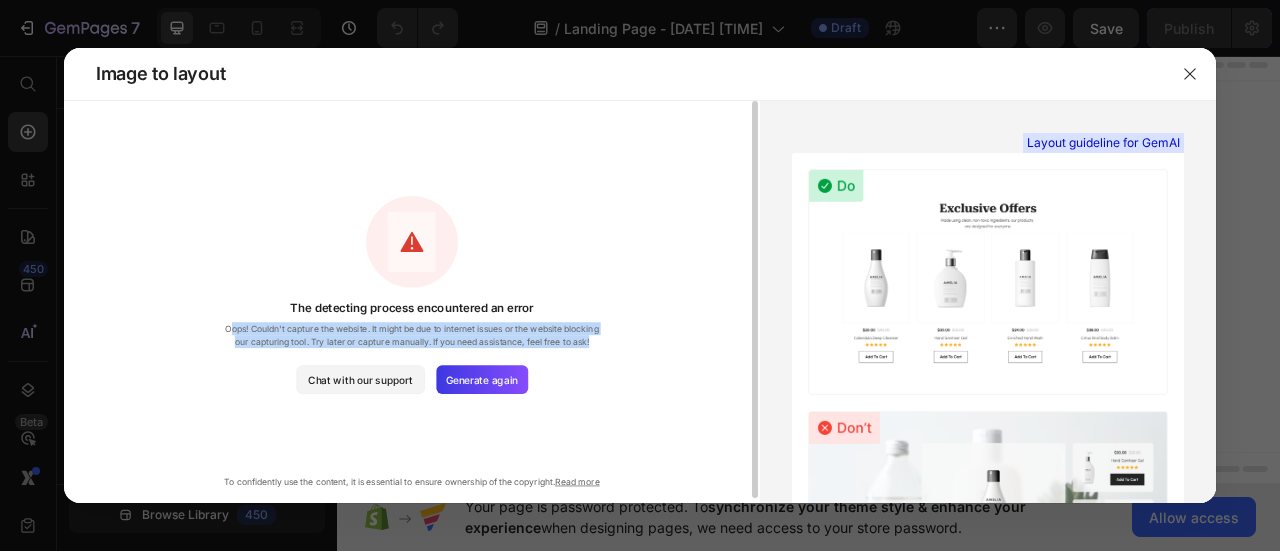 drag, startPoint x: 226, startPoint y: 325, endPoint x: 596, endPoint y: 348, distance: 370.71417 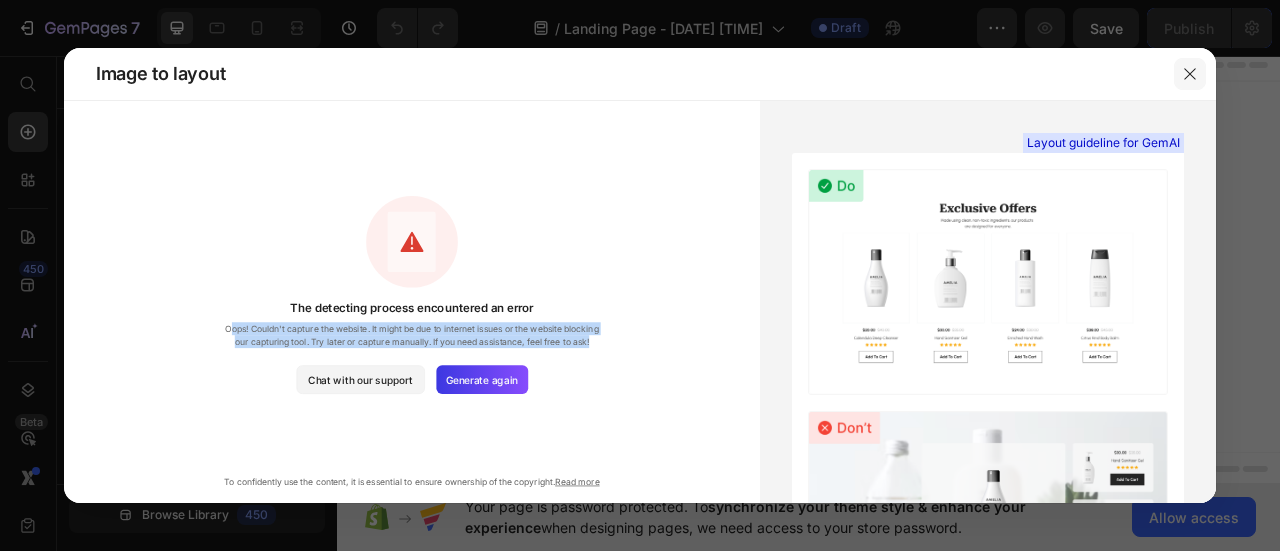 click 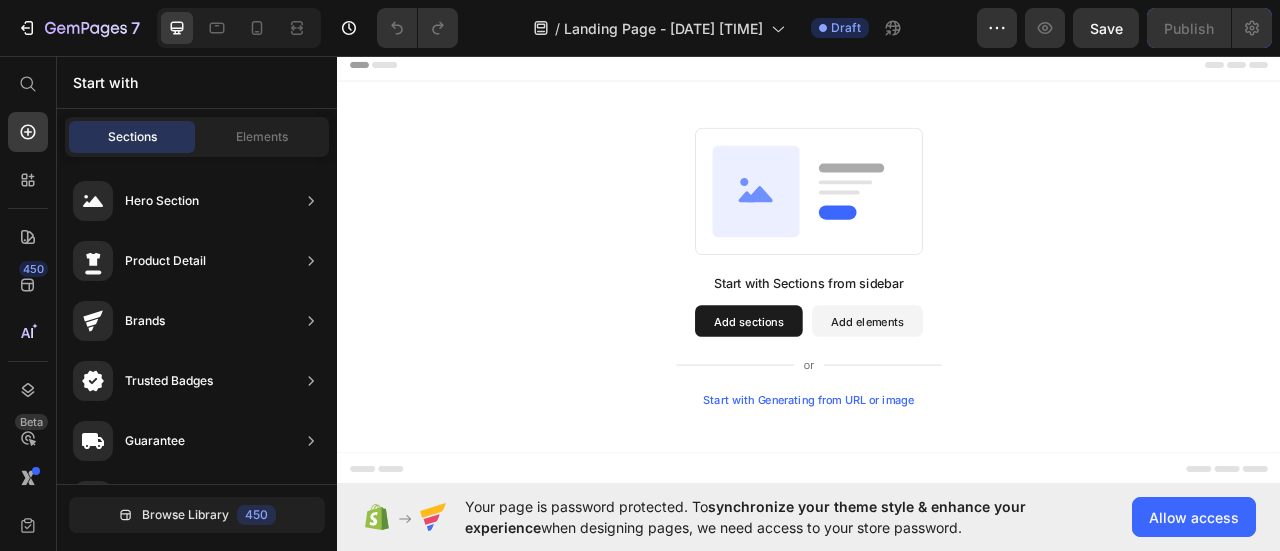 click on "Start with Generating from URL or image" at bounding box center (937, 494) 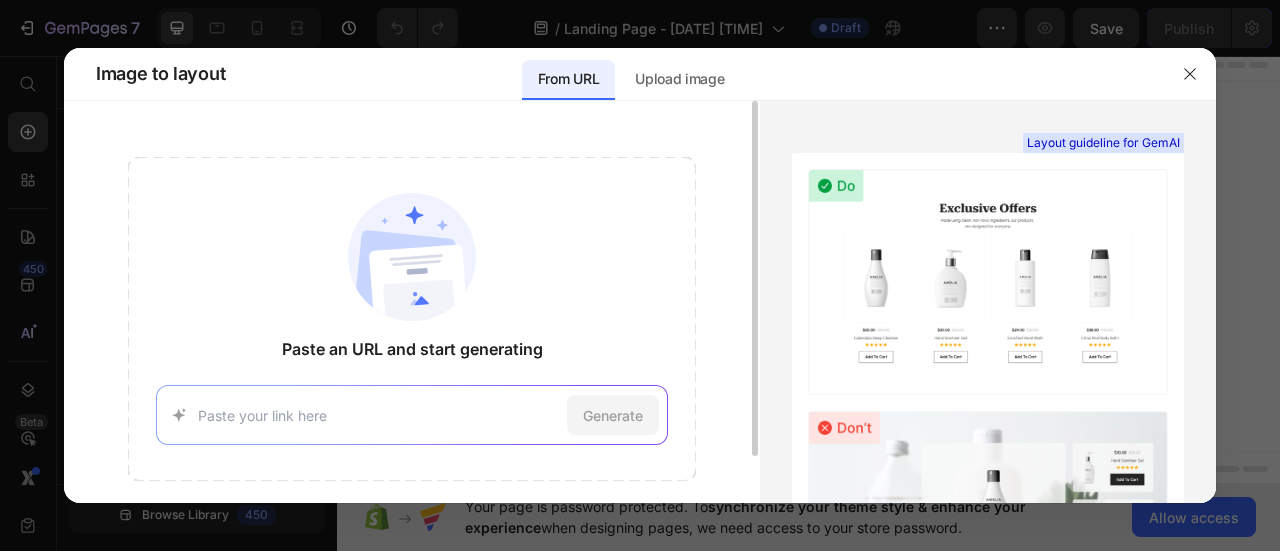 click at bounding box center (378, 415) 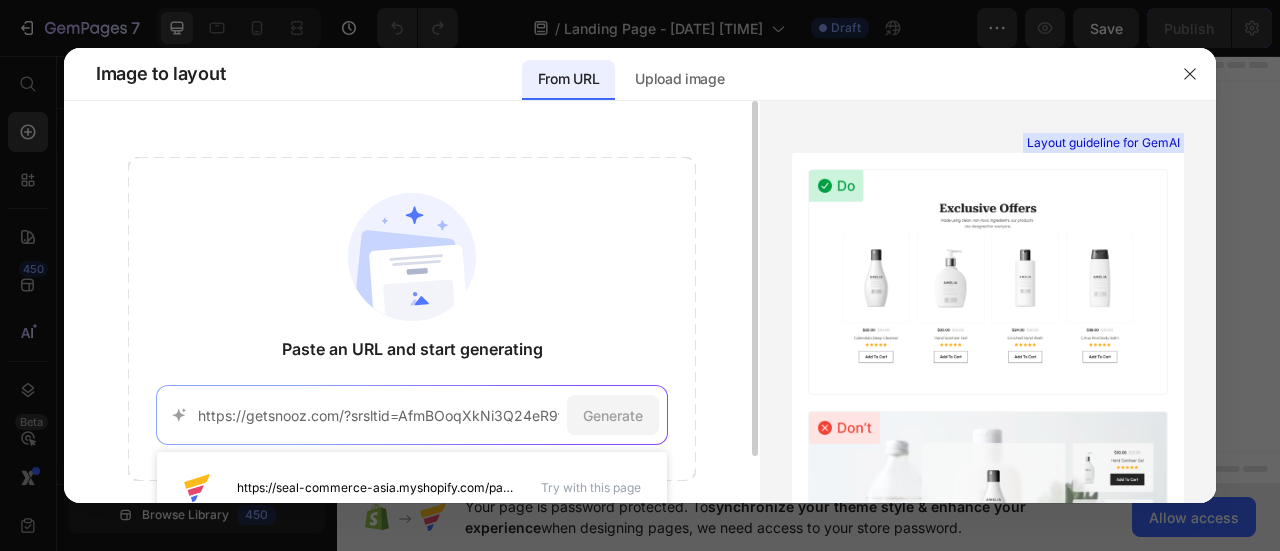 scroll, scrollTop: 0, scrollLeft: 300, axis: horizontal 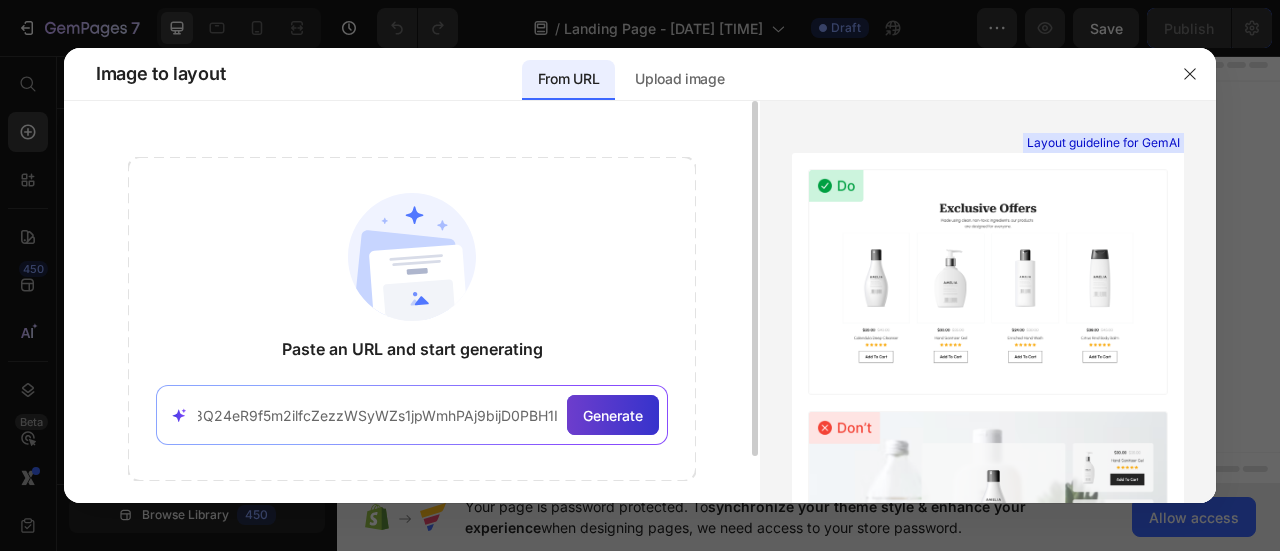 type on "https://getsnooz.com/?srsltid=AfmBOoqXkNi3Q24eR9f5m2ilfcZezzWSyWZs1jpWmhPAj9bijD0PBH1I" 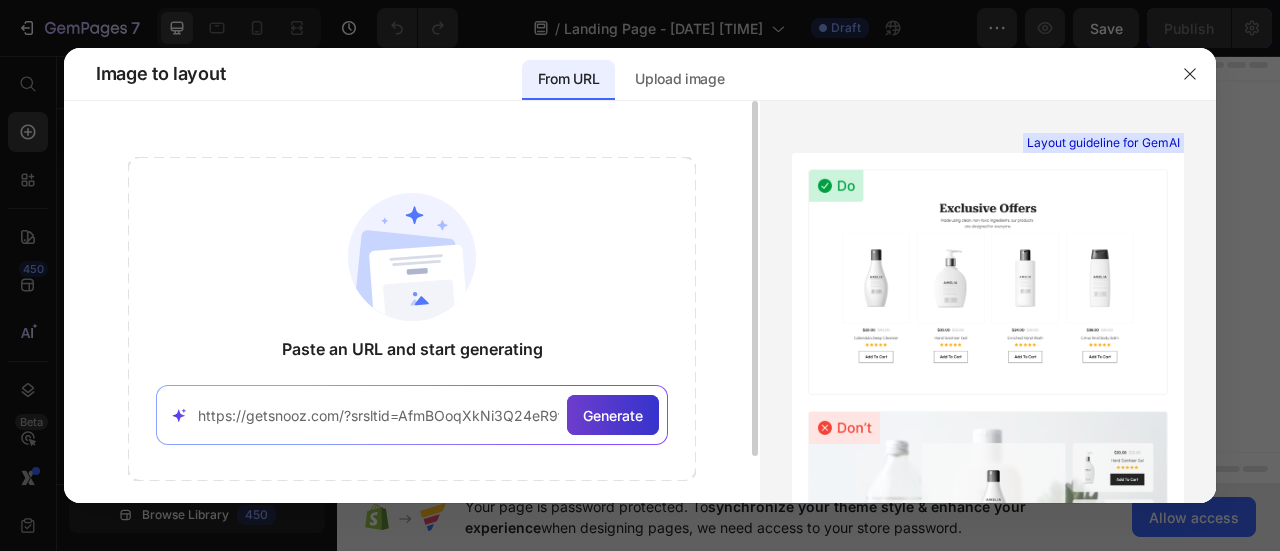 click on "Generate" 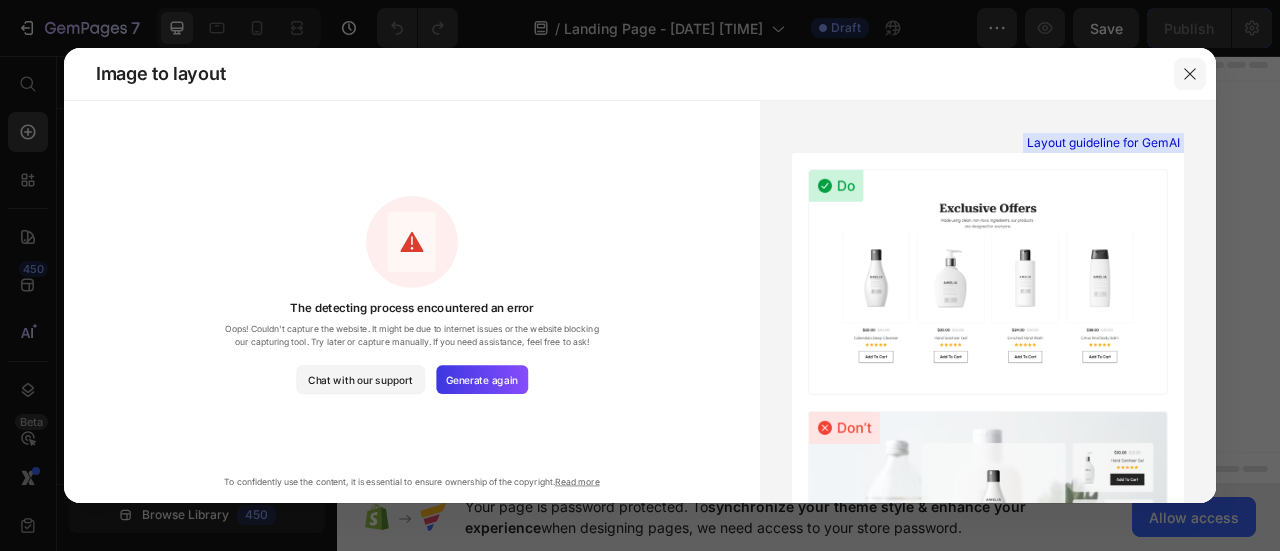click 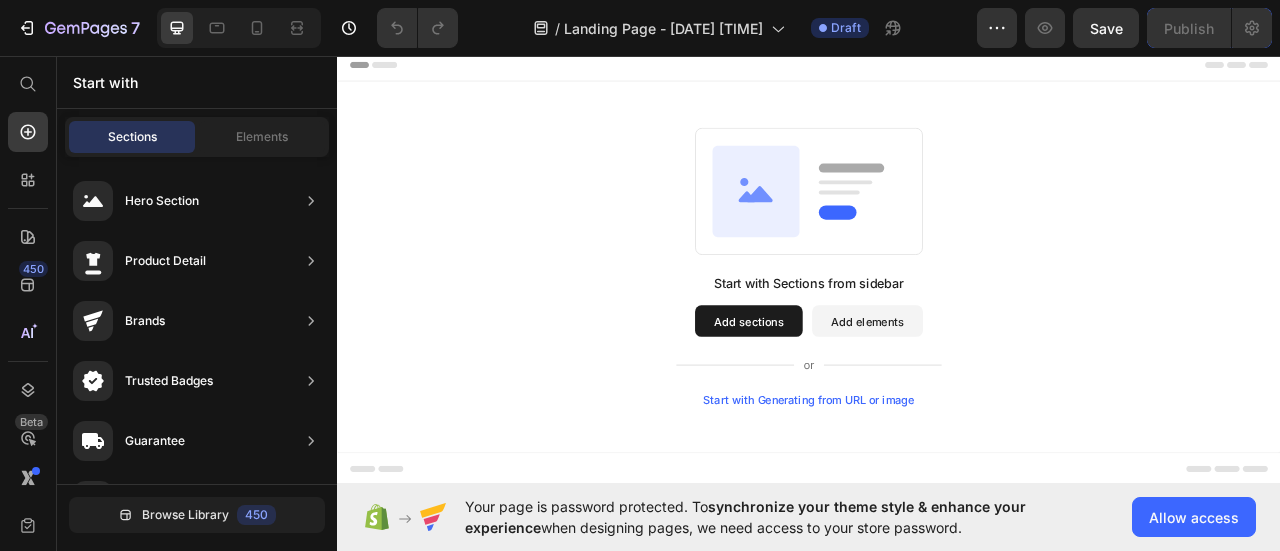 drag, startPoint x: 841, startPoint y: 48, endPoint x: 1395, endPoint y: 394, distance: 653.1707 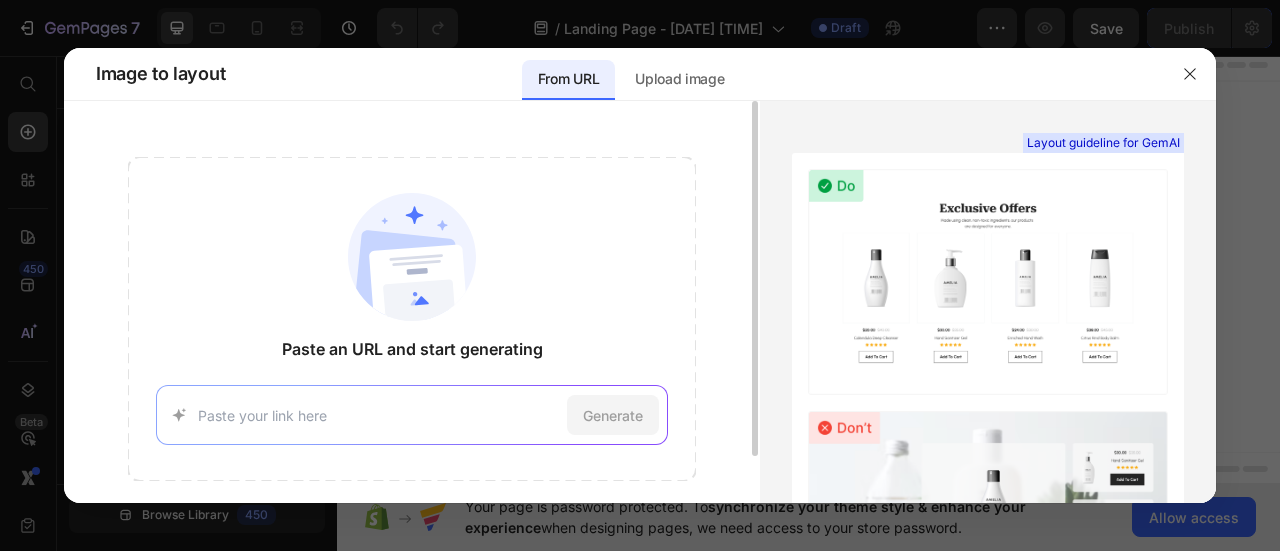 click on "Generate" at bounding box center [411, 415] 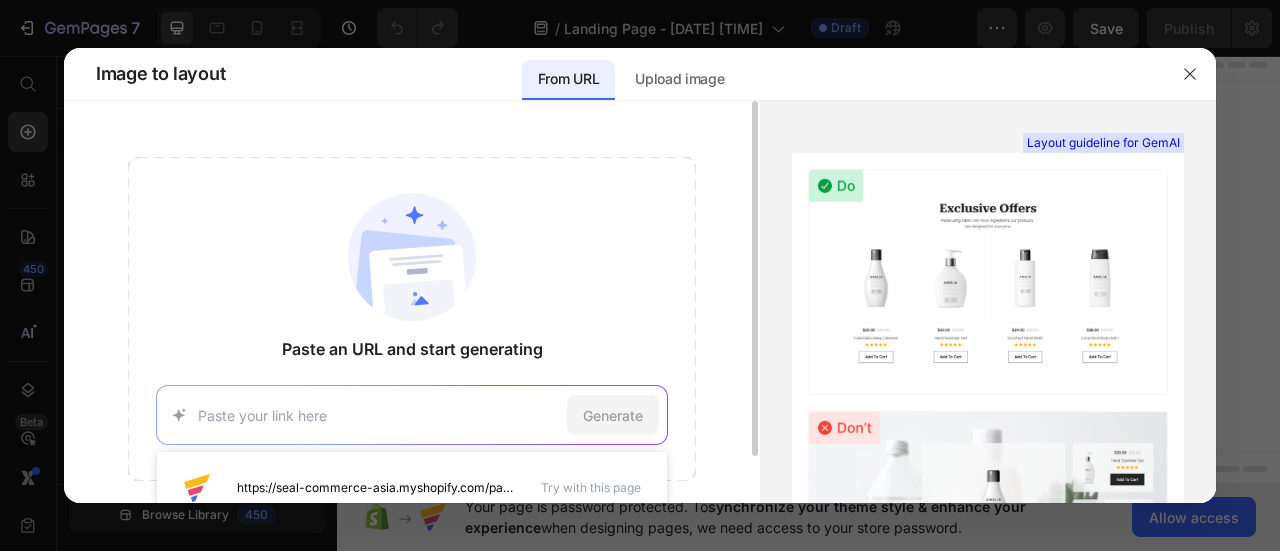 paste on "https://getsnooz.com/?srsltid=AfmBOor08WXphEXrRd-Kqb4oJ6Z4ZnZ5q__YMf0-_NgZqpdLkE_TrHAh" 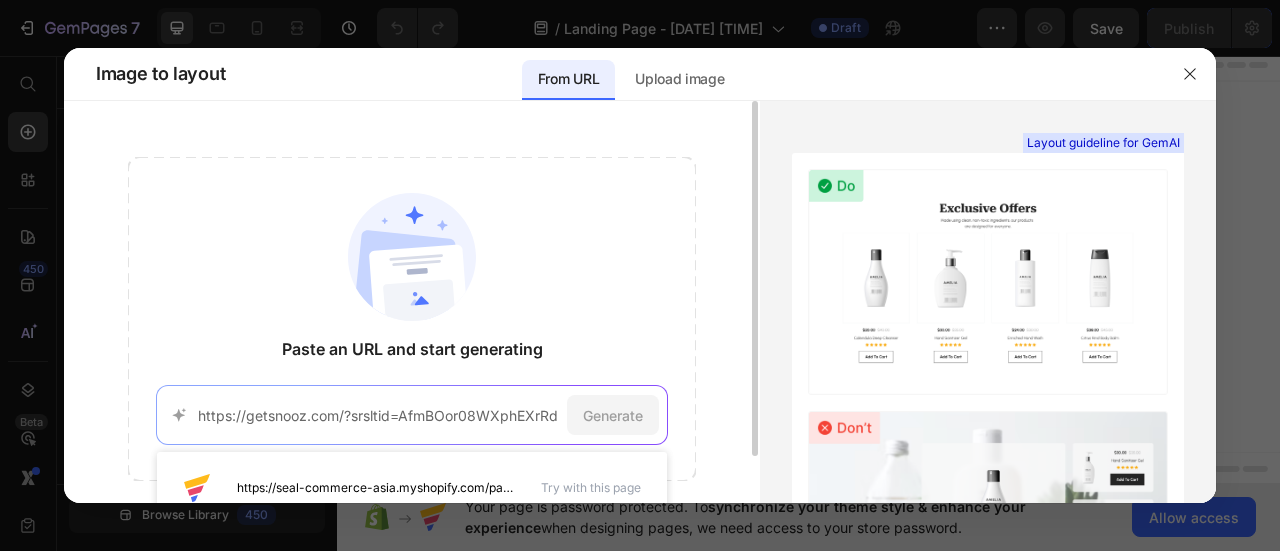 scroll, scrollTop: 0, scrollLeft: 316, axis: horizontal 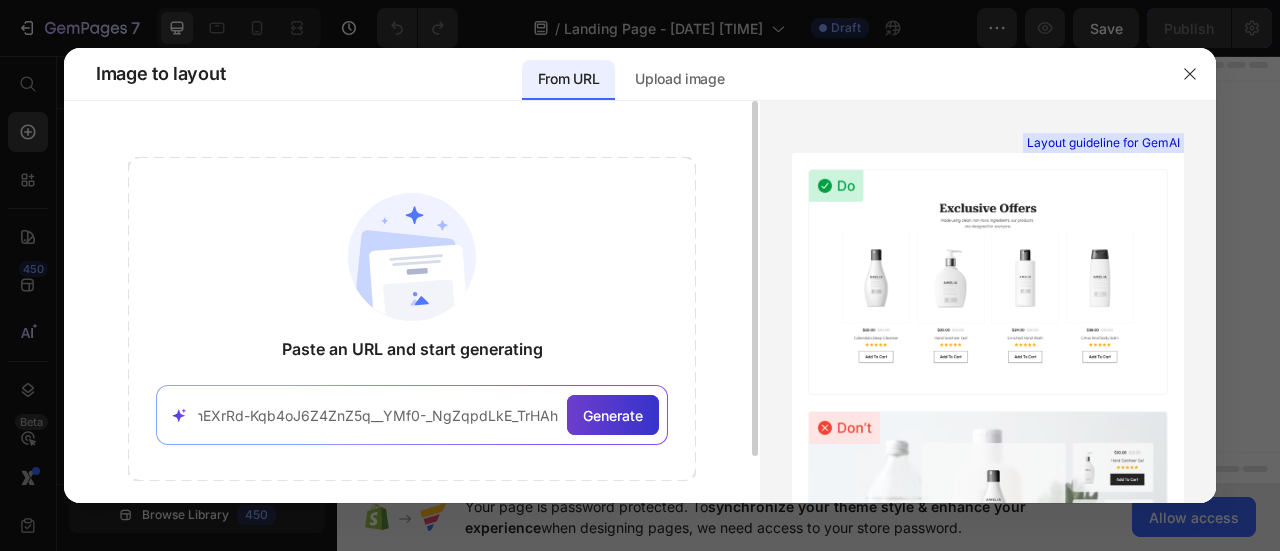 type on "https://getsnooz.com/?srsltid=AfmBOor08WXphEXrRd-Kqb4oJ6Z4ZnZ5q__YMf0-_NgZqpdLkE_TrHAh" 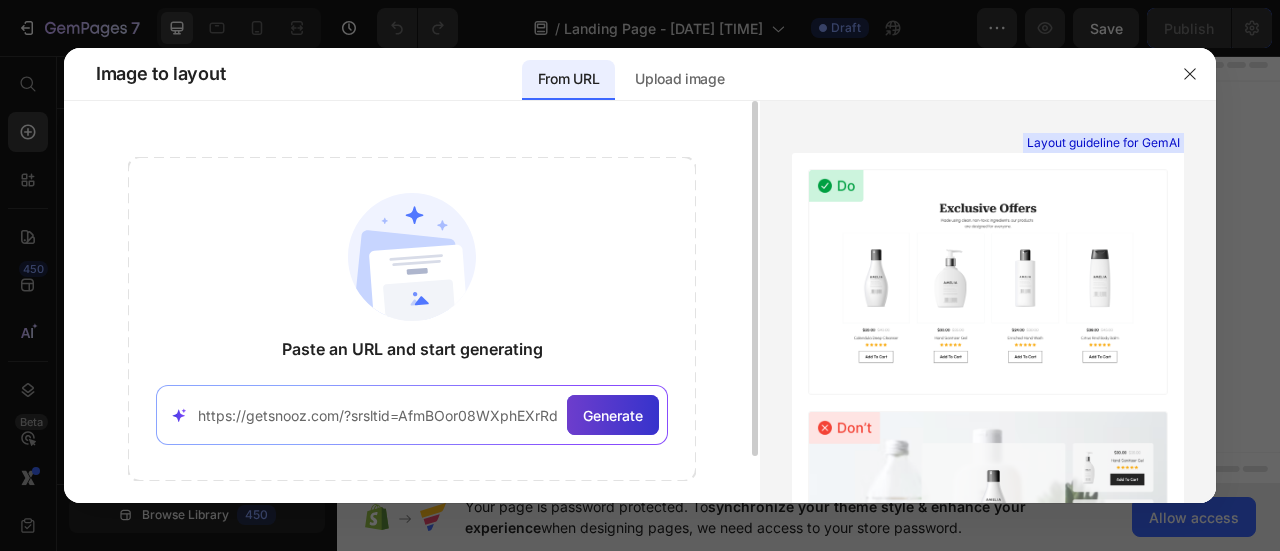 click on "Generate" 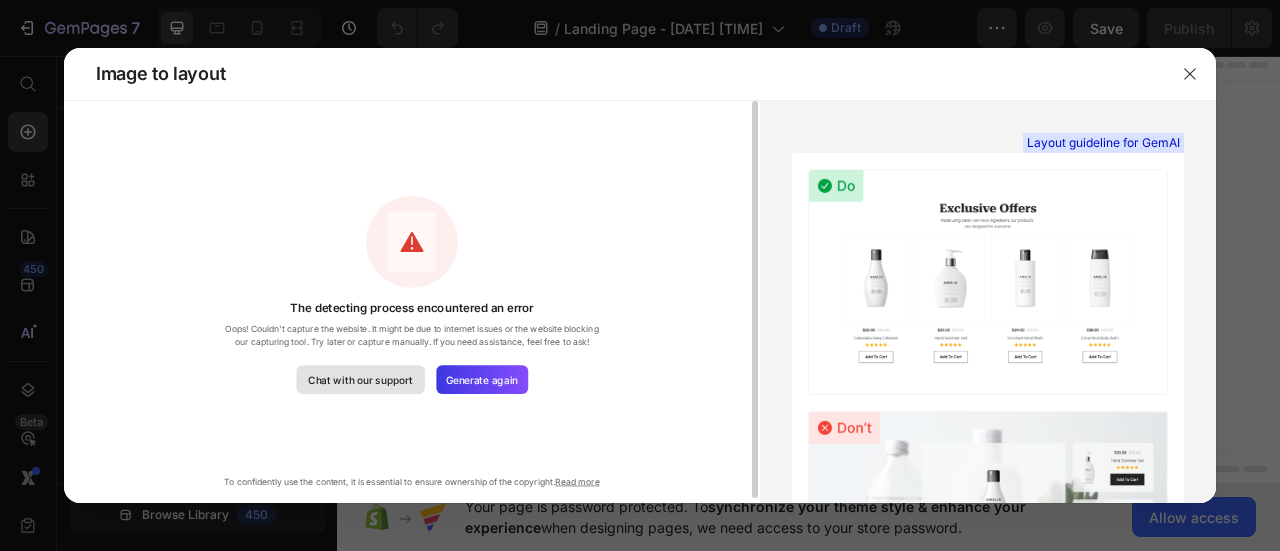 click on "Chat with our support" at bounding box center [360, 379] 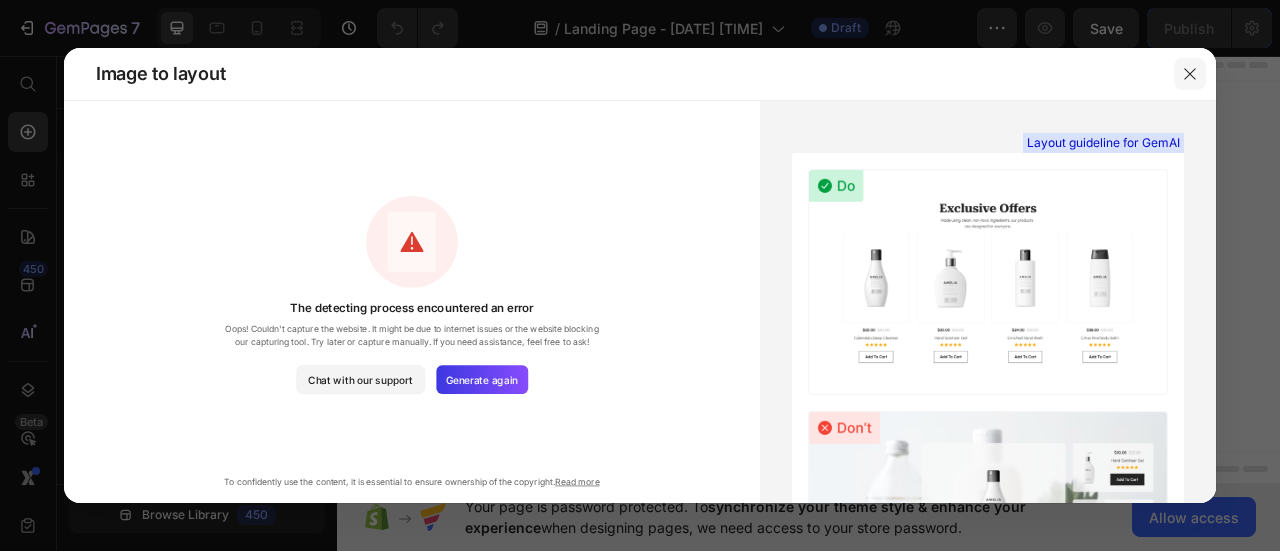 click 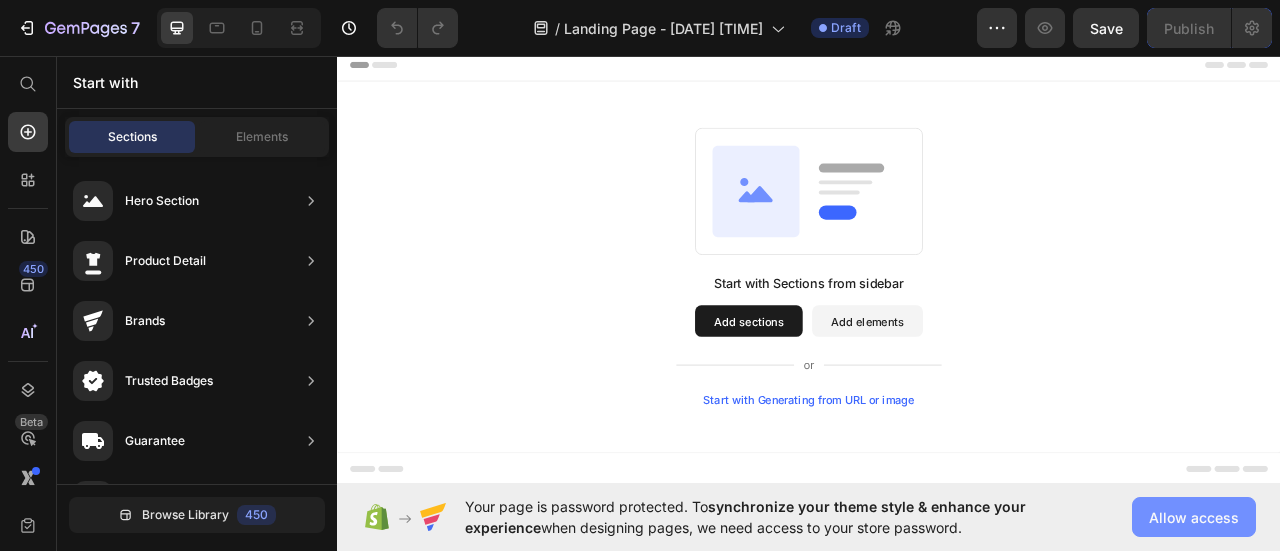 click on "Allow access" 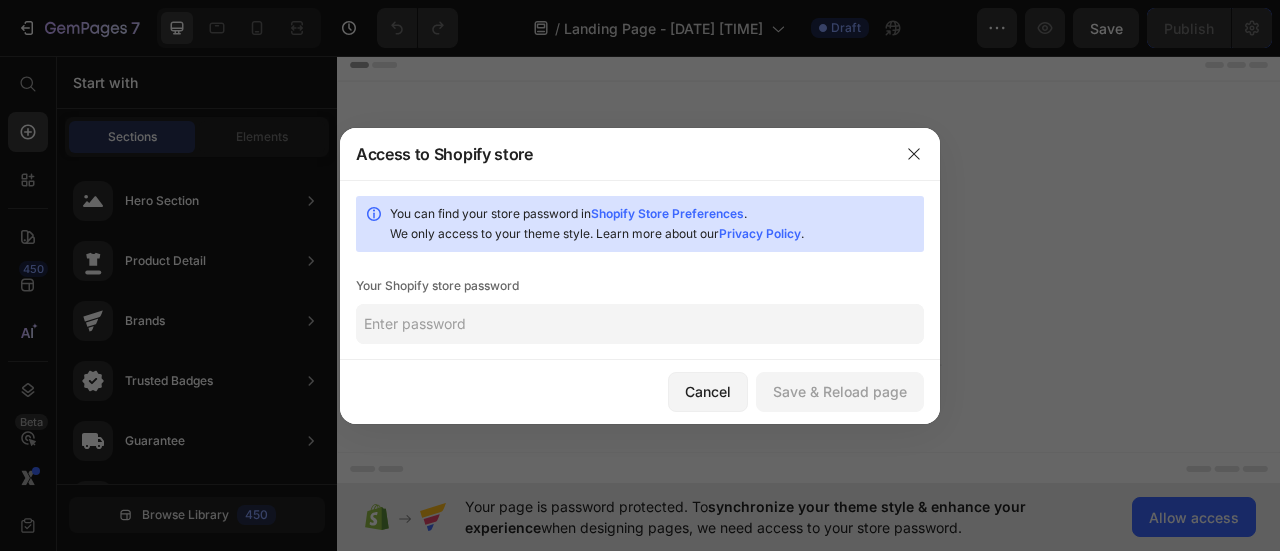click on "Shopify Store Preferences" at bounding box center (667, 213) 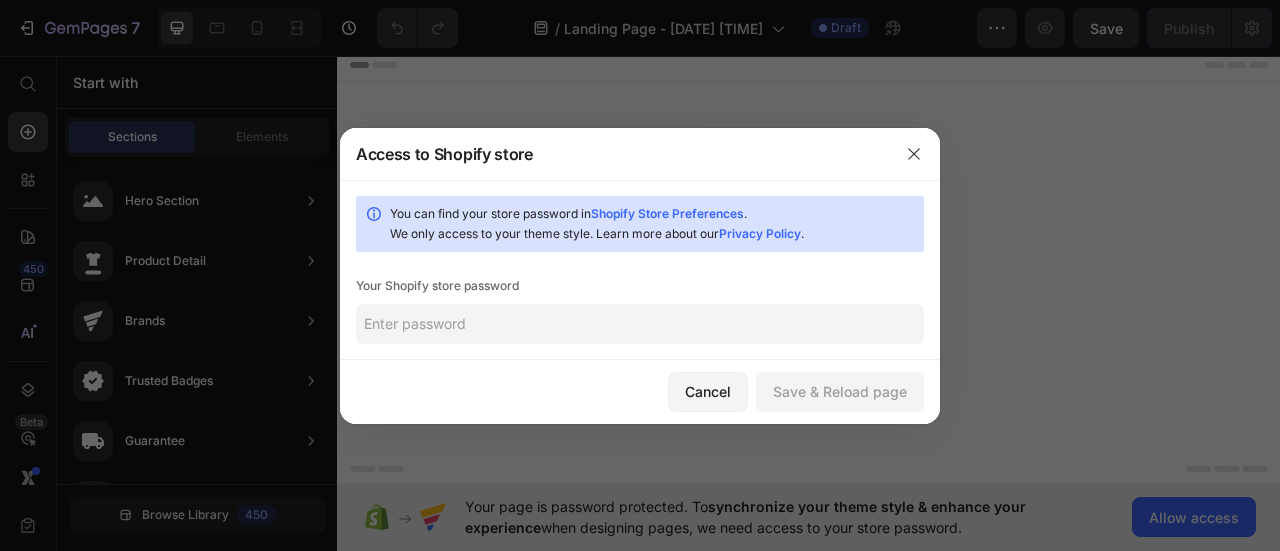 click 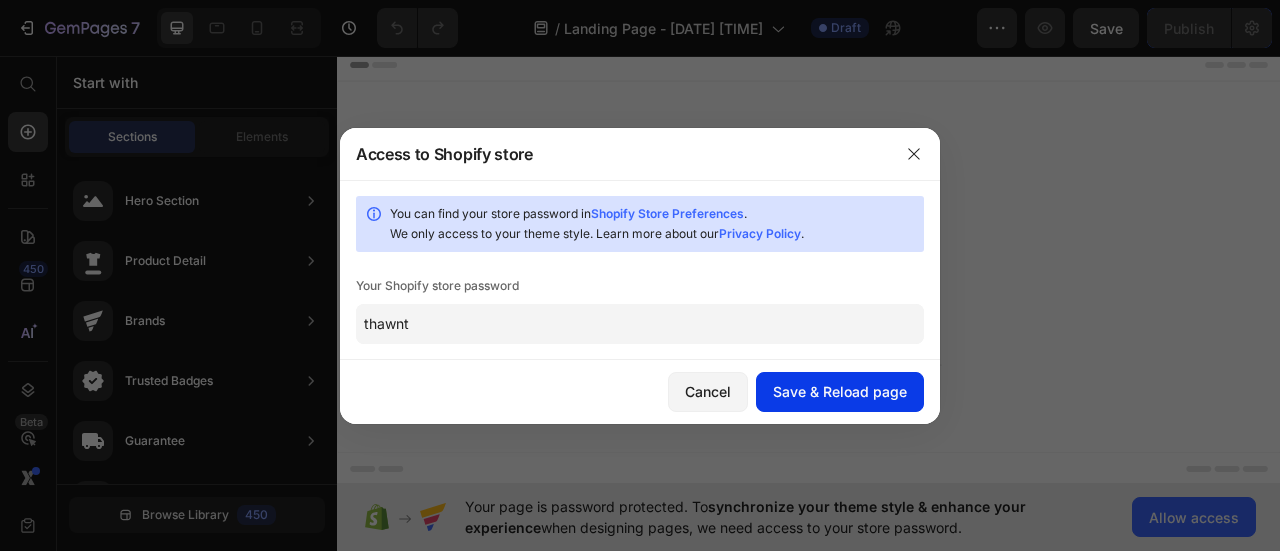 type on "thawnt" 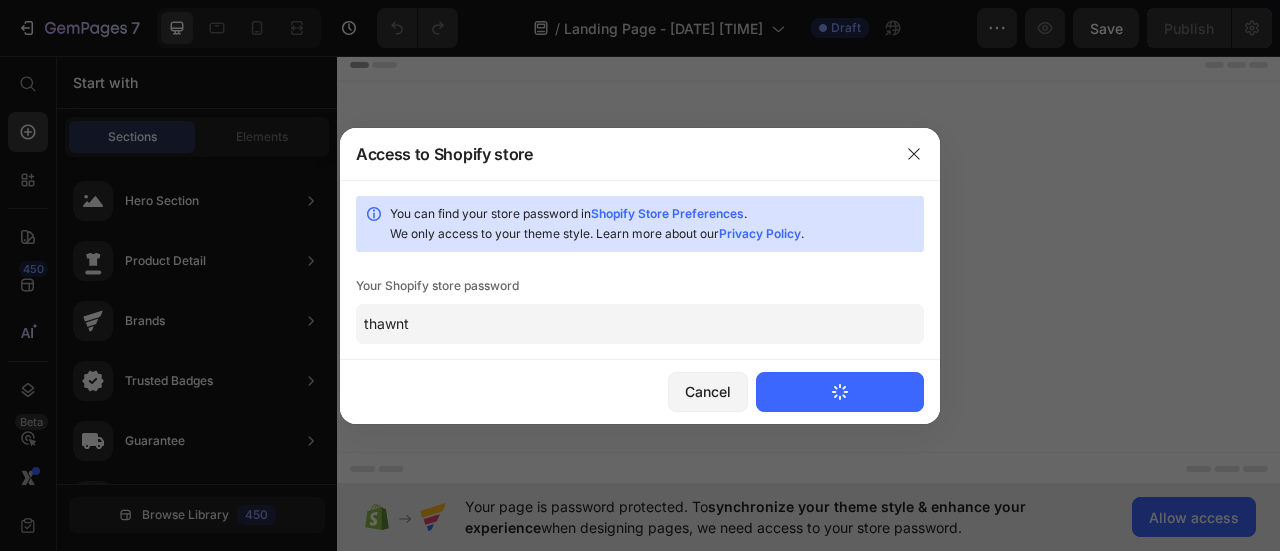 type 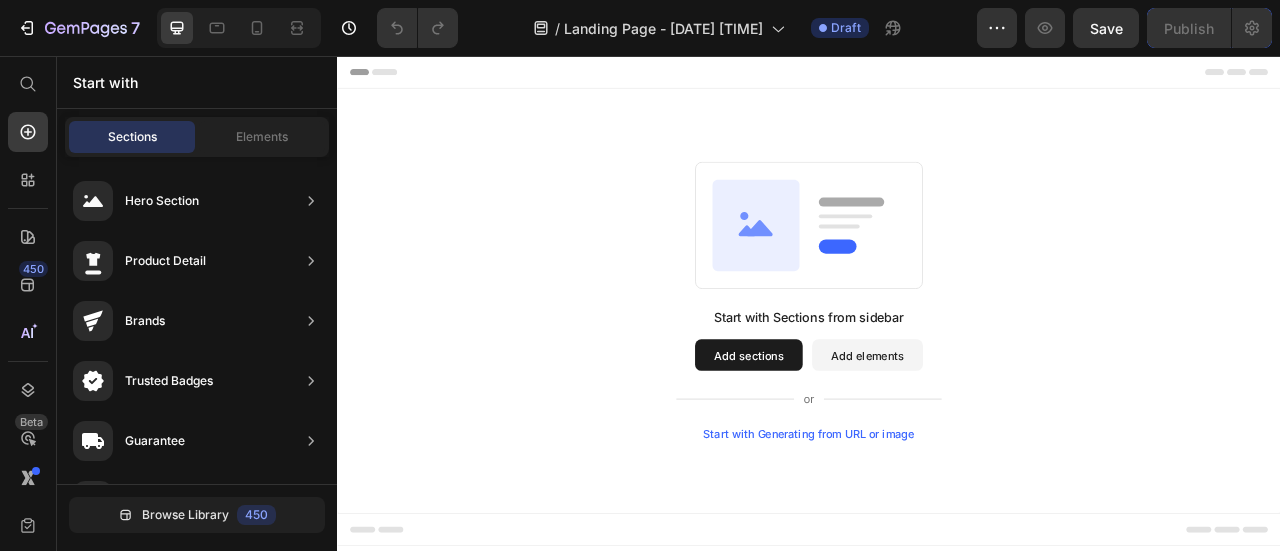 click on "Start with Generating from URL or image" at bounding box center [937, 536] 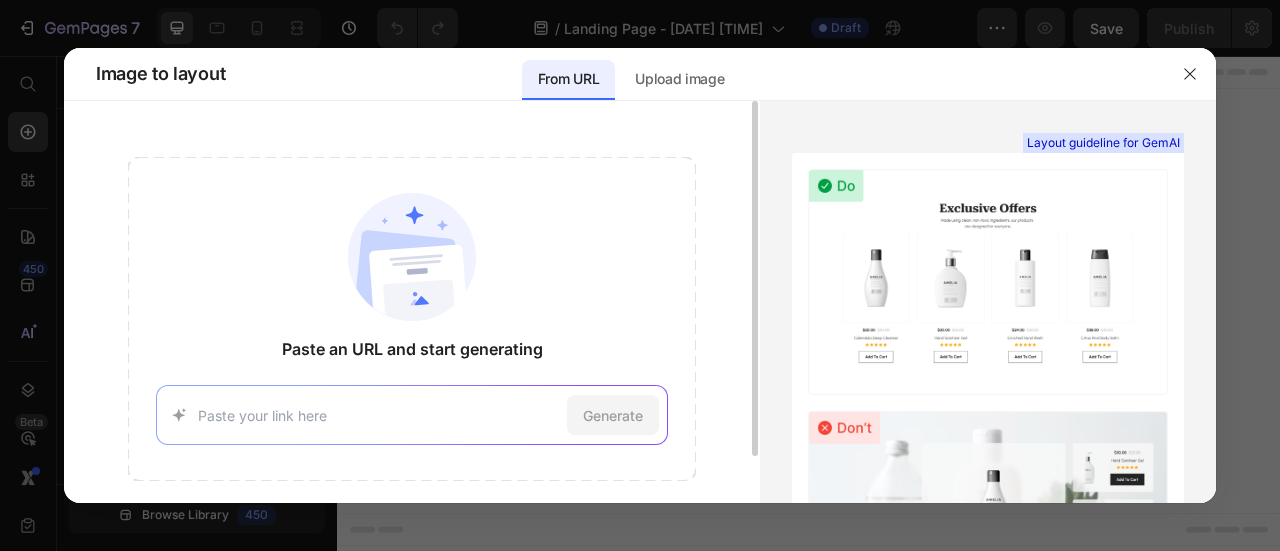 click on "Generate" at bounding box center [411, 415] 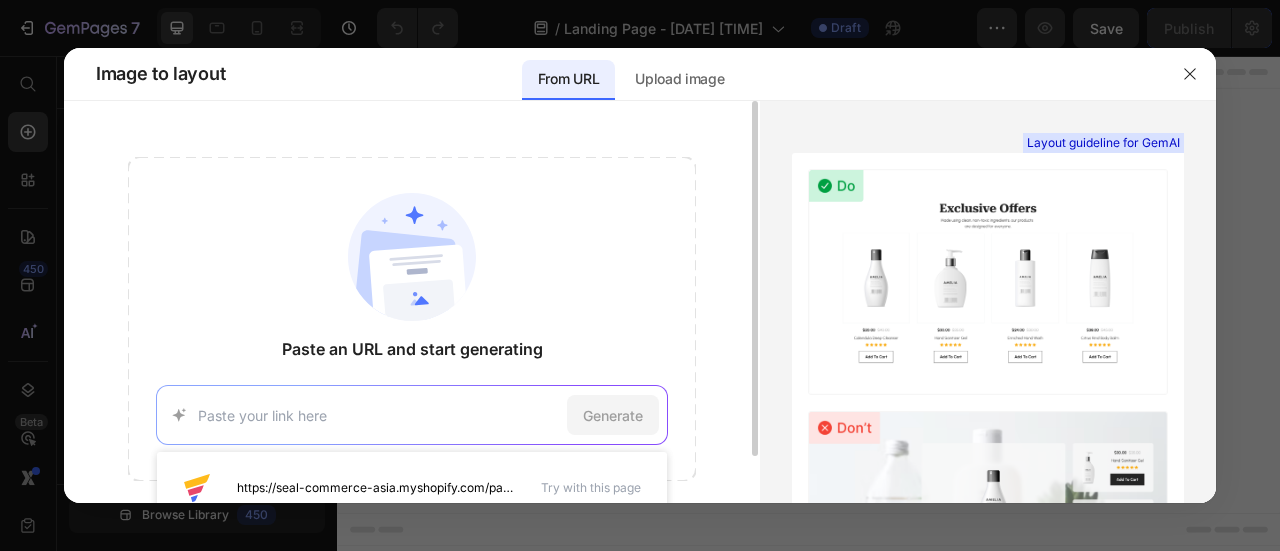 paste on "https://cheapcheap.ng/" 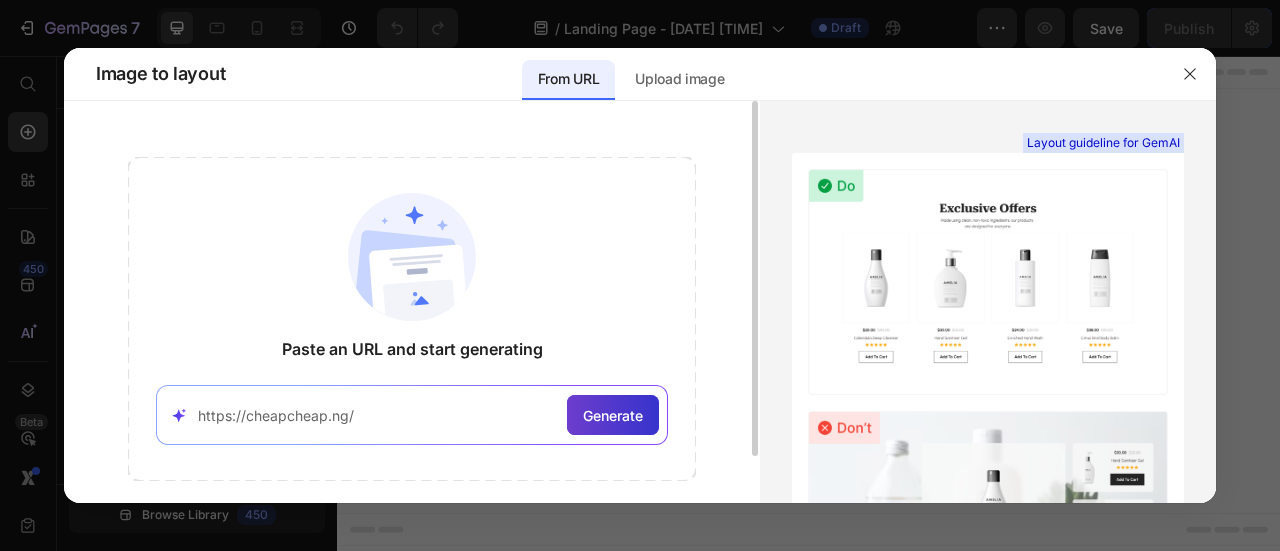 type on "https://cheapcheap.ng/" 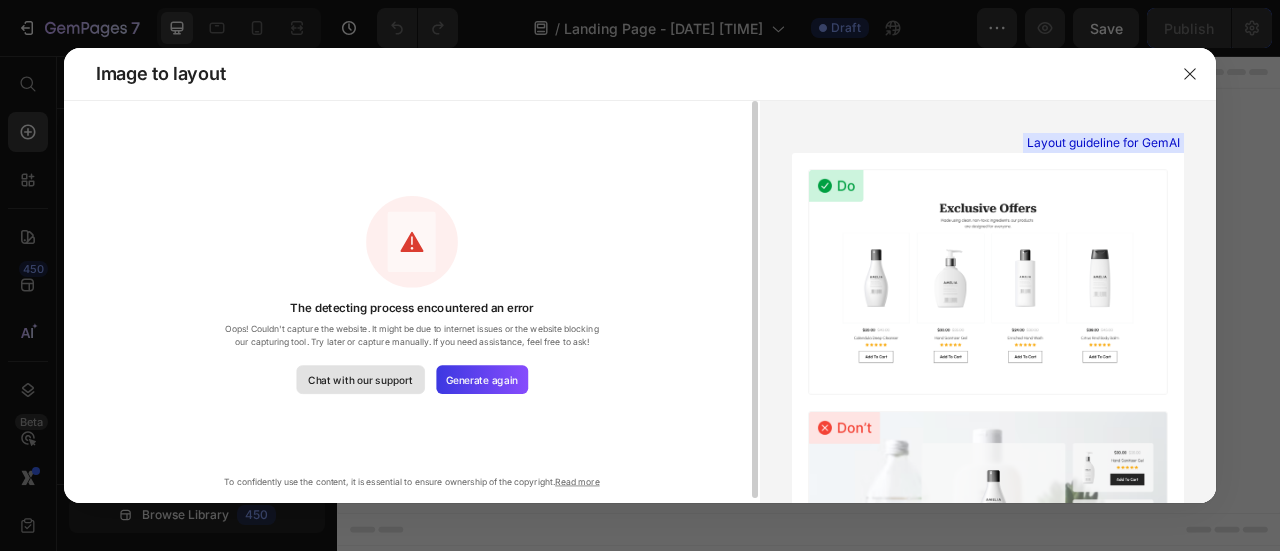 click on "Chat with our support" at bounding box center [360, 379] 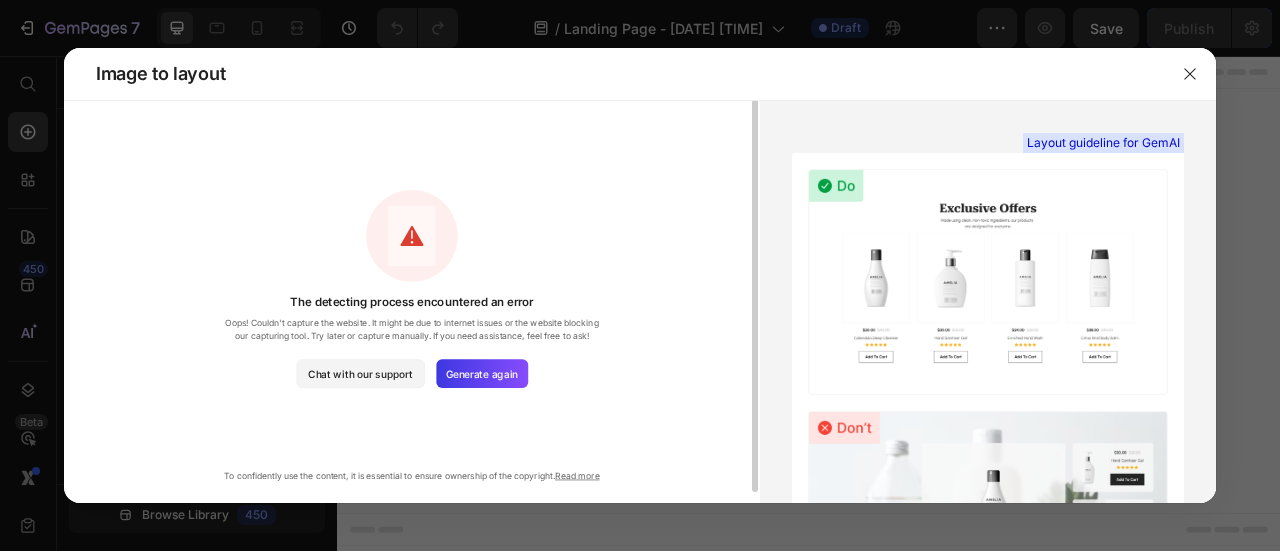 scroll, scrollTop: 0, scrollLeft: 0, axis: both 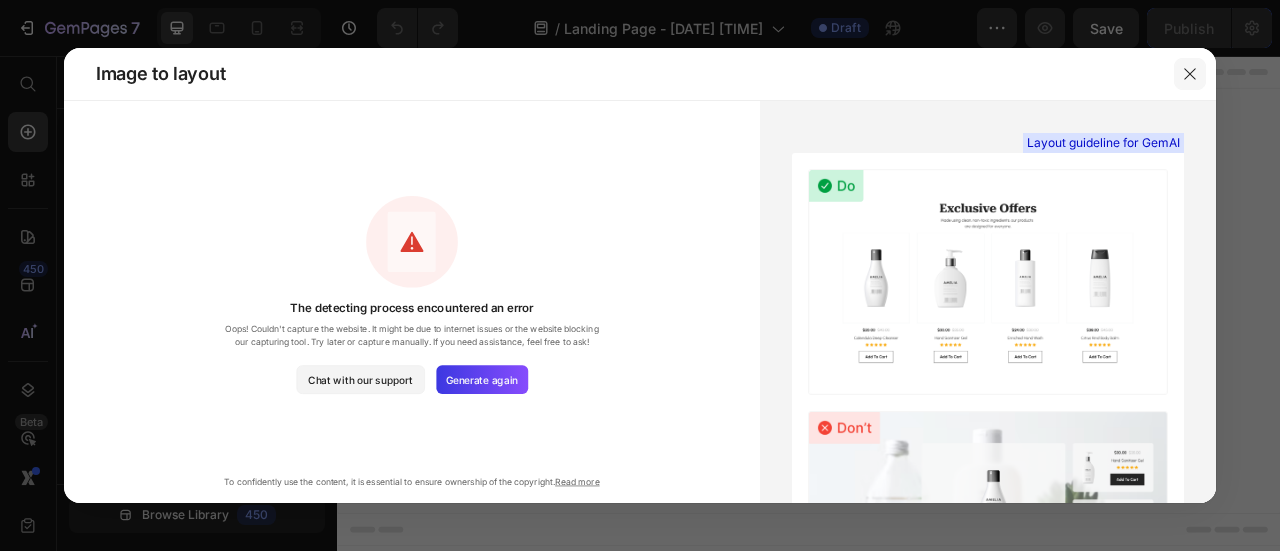click 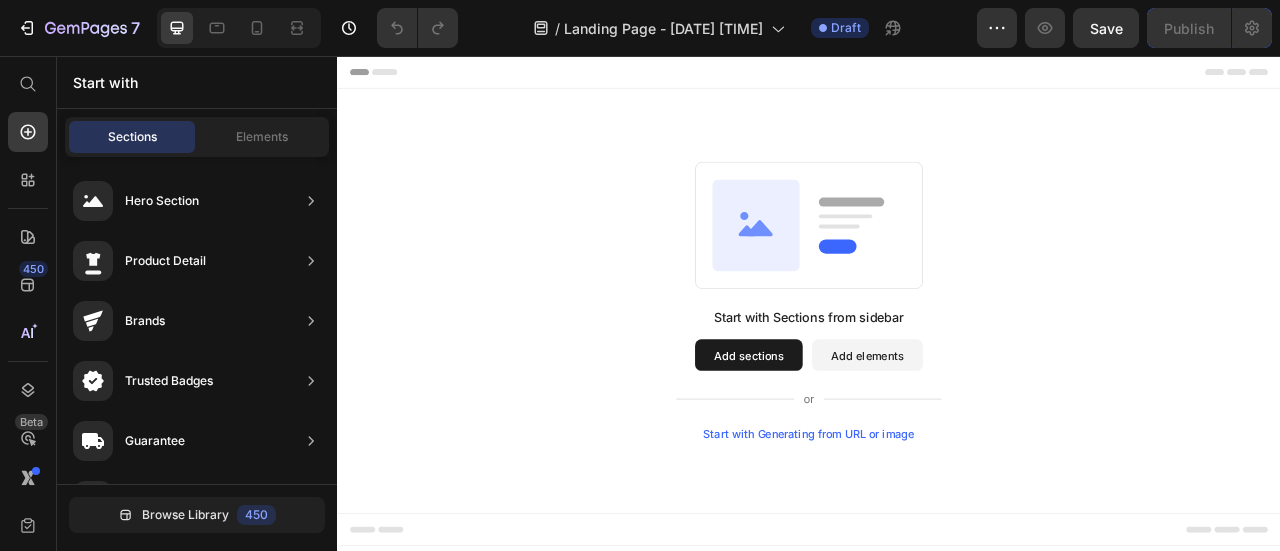 click on "Start with Generating from URL or image" at bounding box center [937, 536] 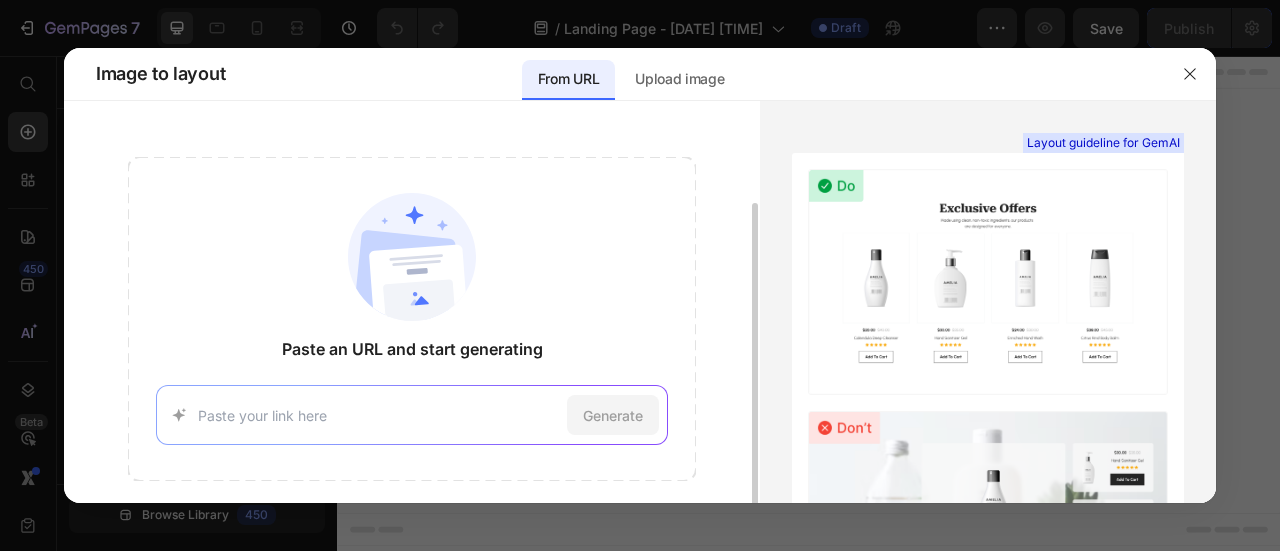 scroll, scrollTop: 54, scrollLeft: 0, axis: vertical 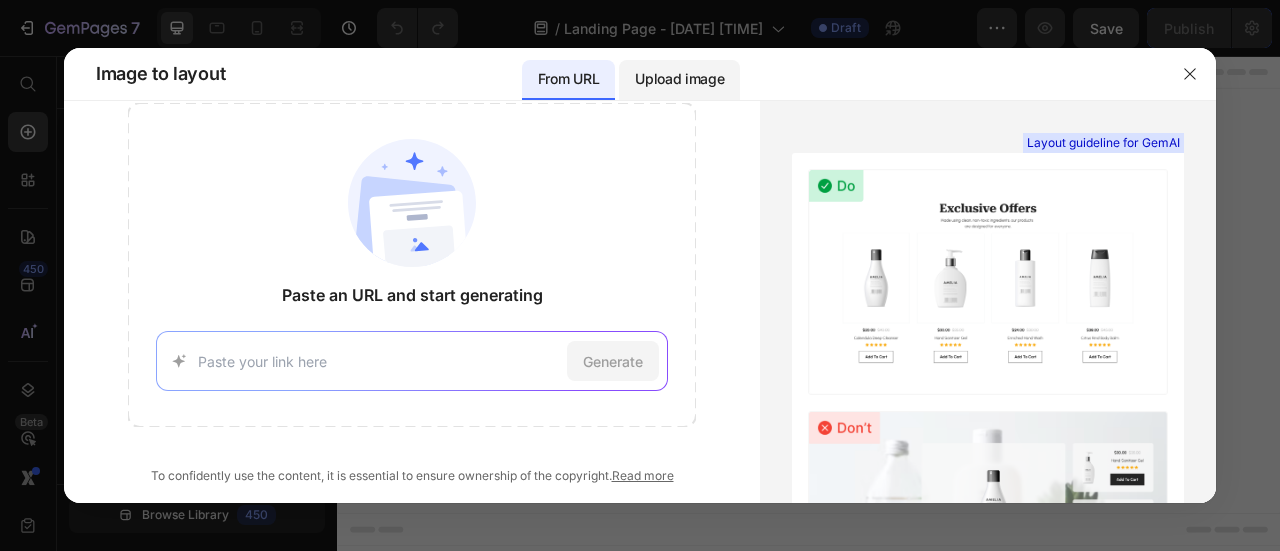 click on "Upload image" at bounding box center [679, 79] 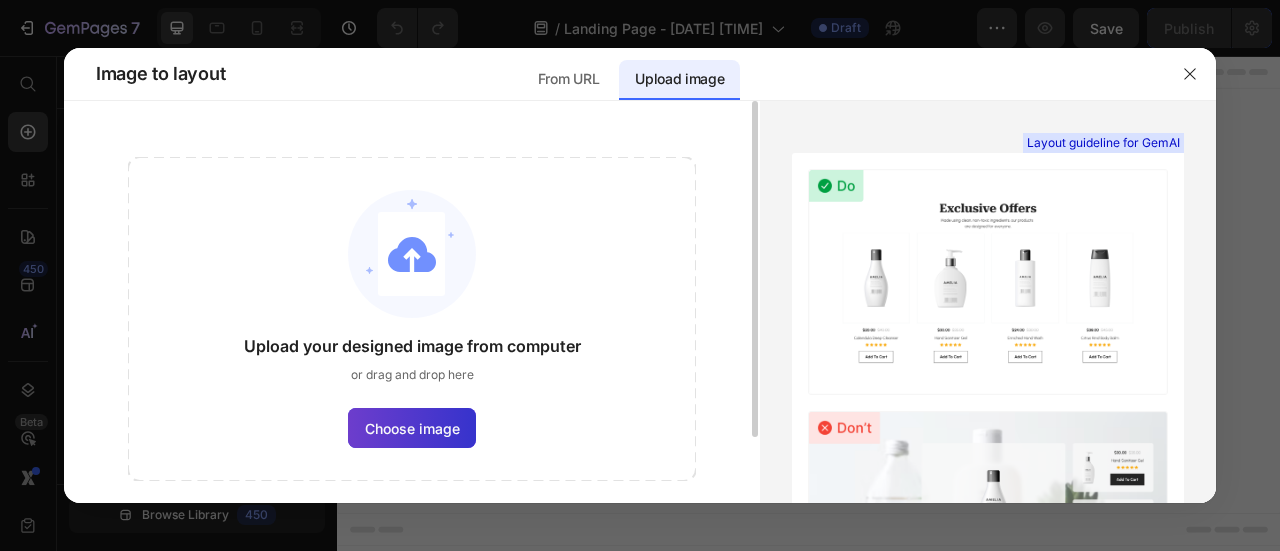 click on "Choose image" at bounding box center (412, 428) 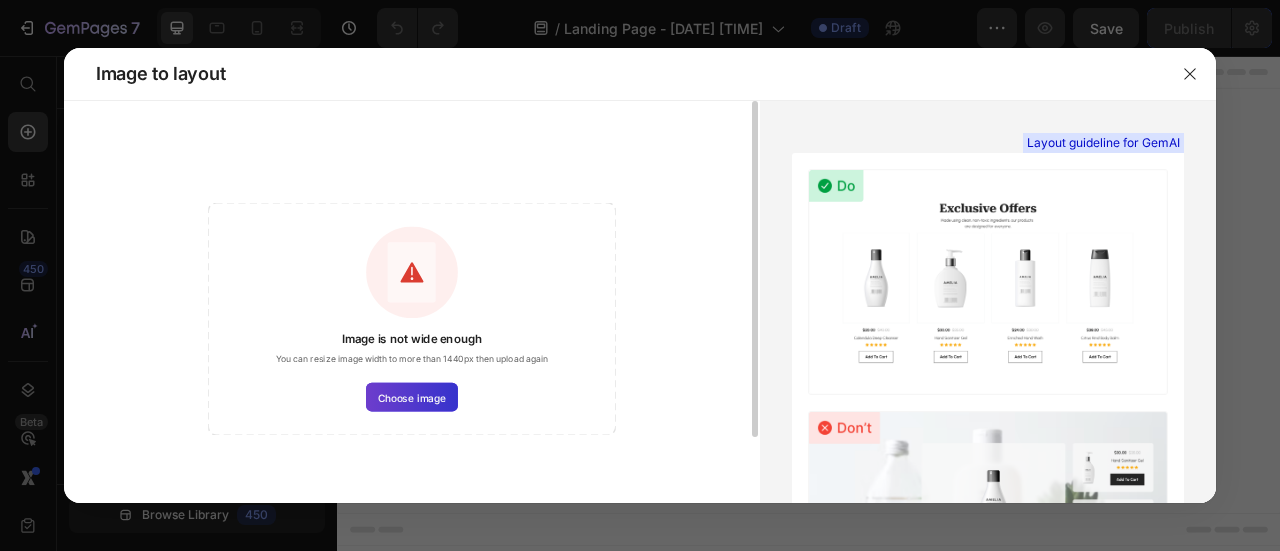 click on "Choose image" at bounding box center (412, 397) 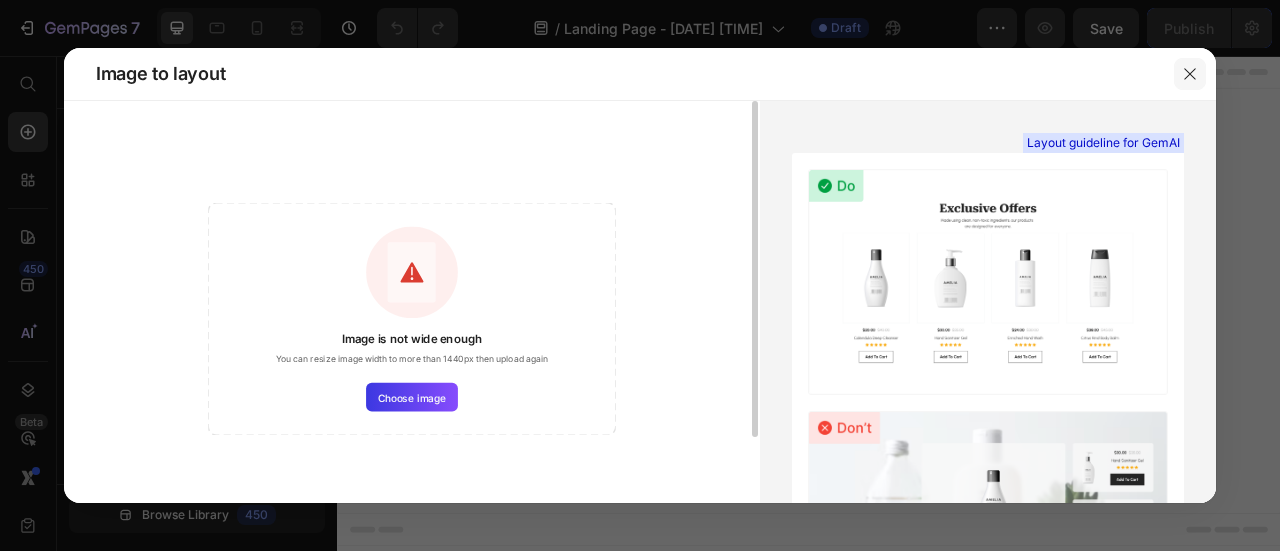 click 